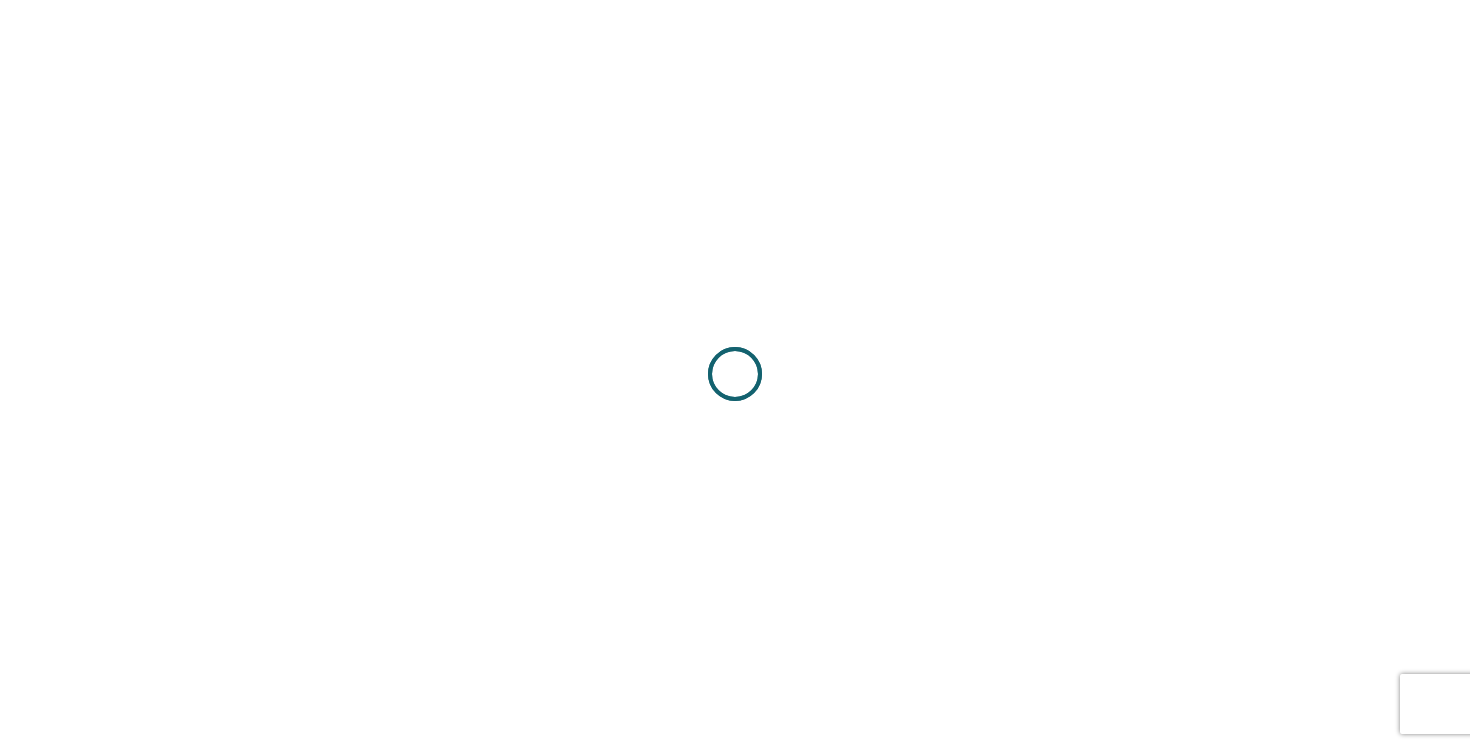 scroll, scrollTop: 0, scrollLeft: 0, axis: both 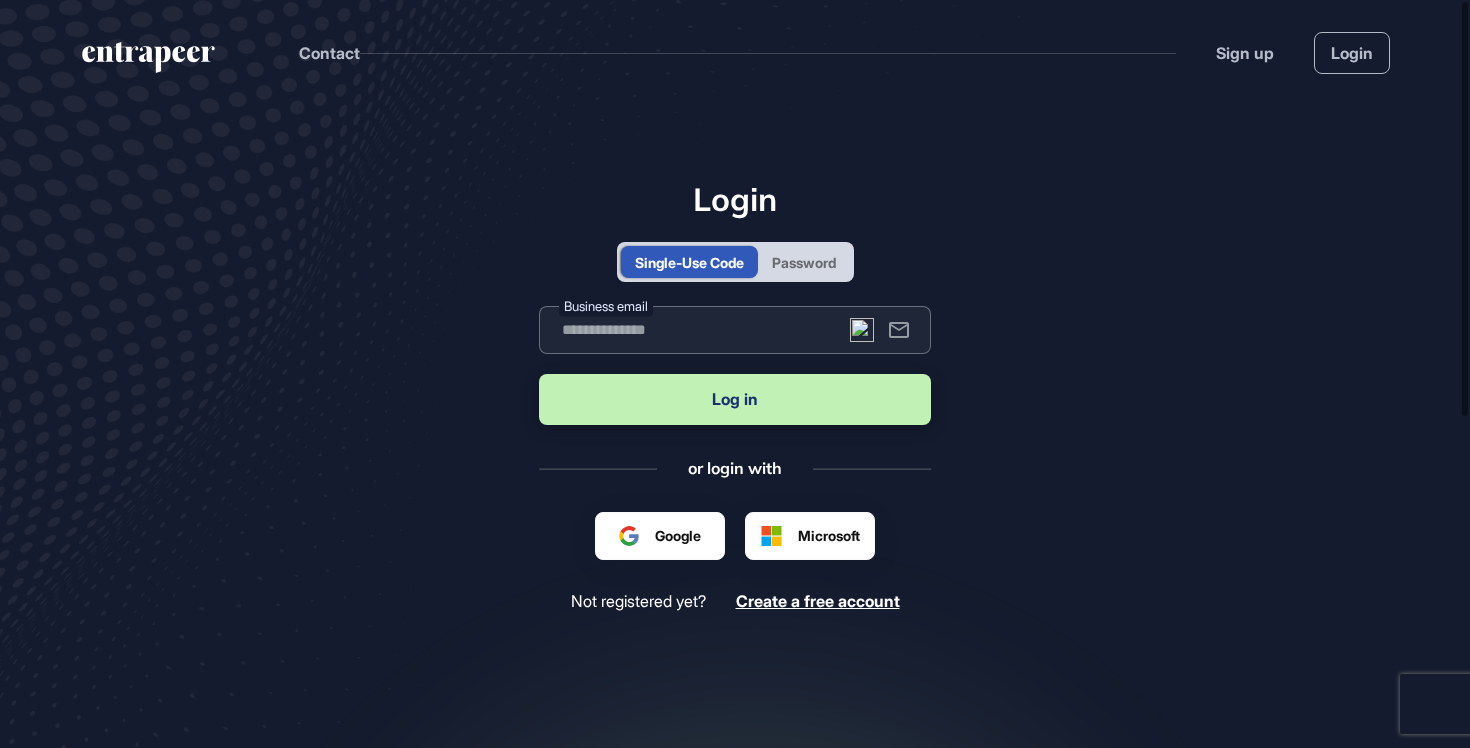 click at bounding box center (735, 330) 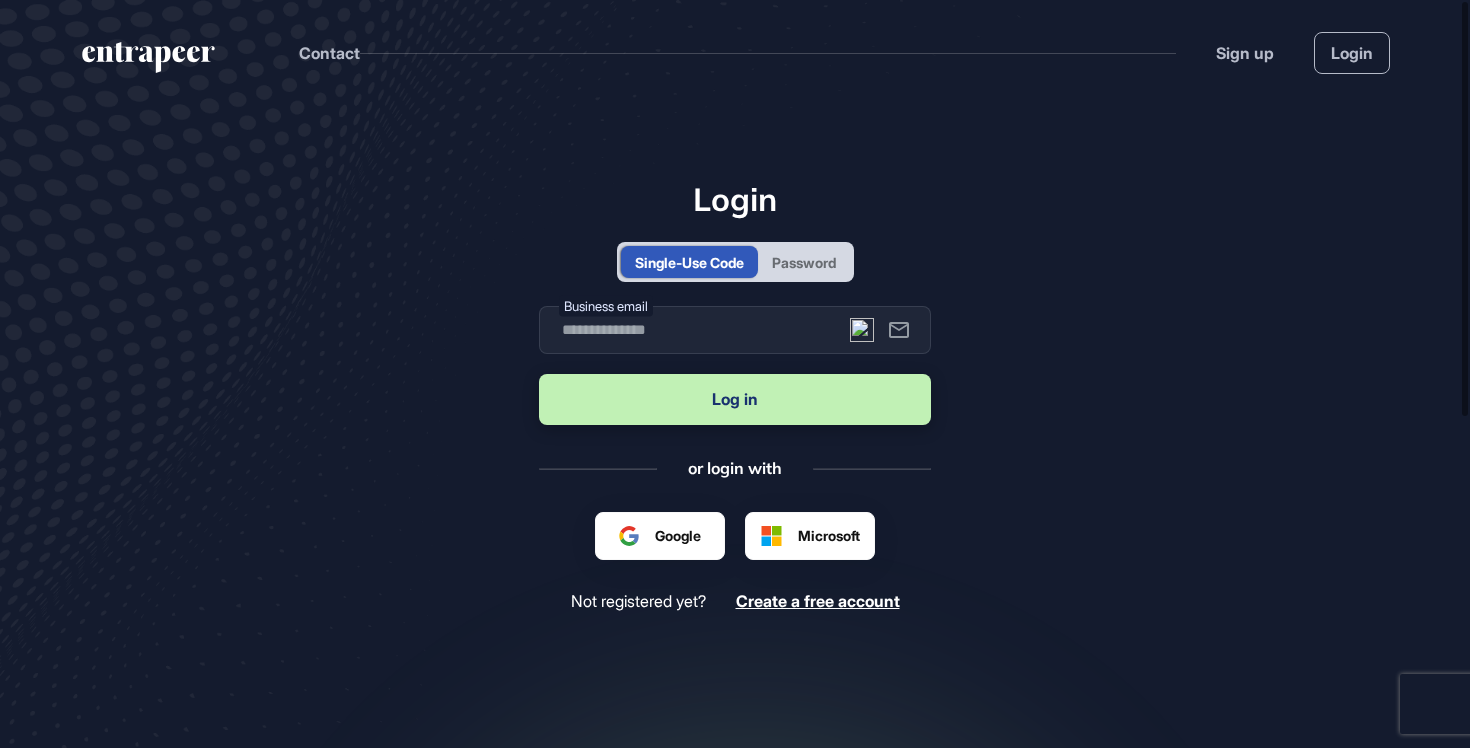 click on "Password" at bounding box center [804, 262] 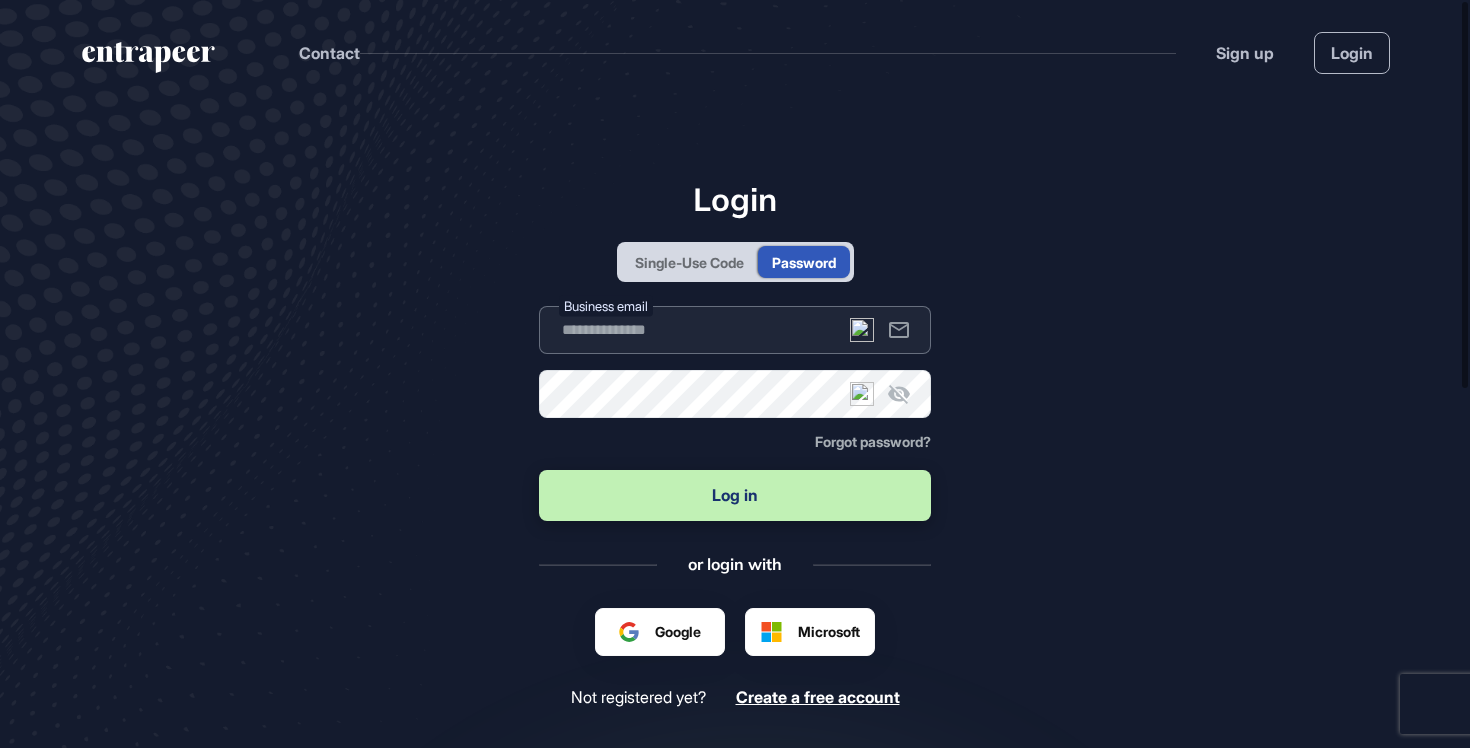 click at bounding box center (735, 330) 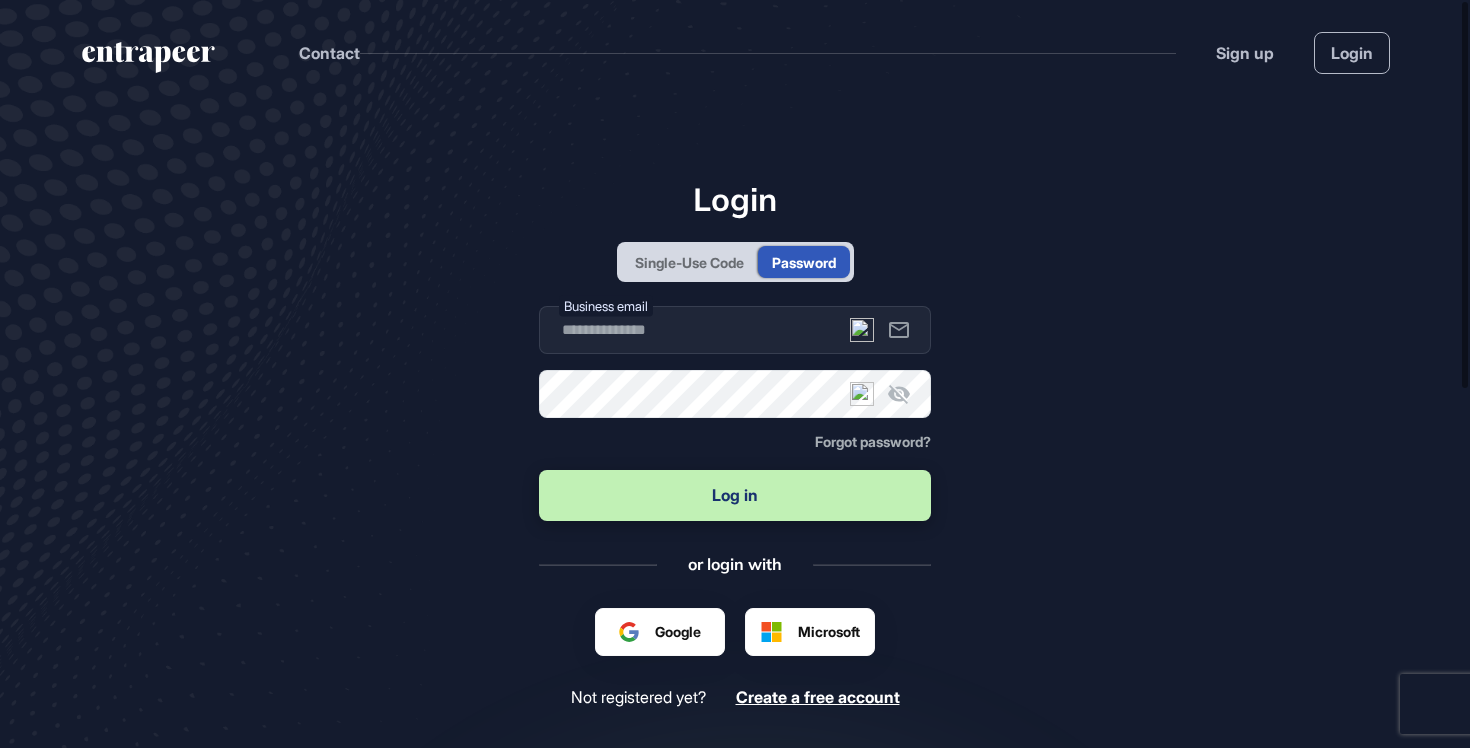 click on "Single-Use Code" at bounding box center [689, 262] 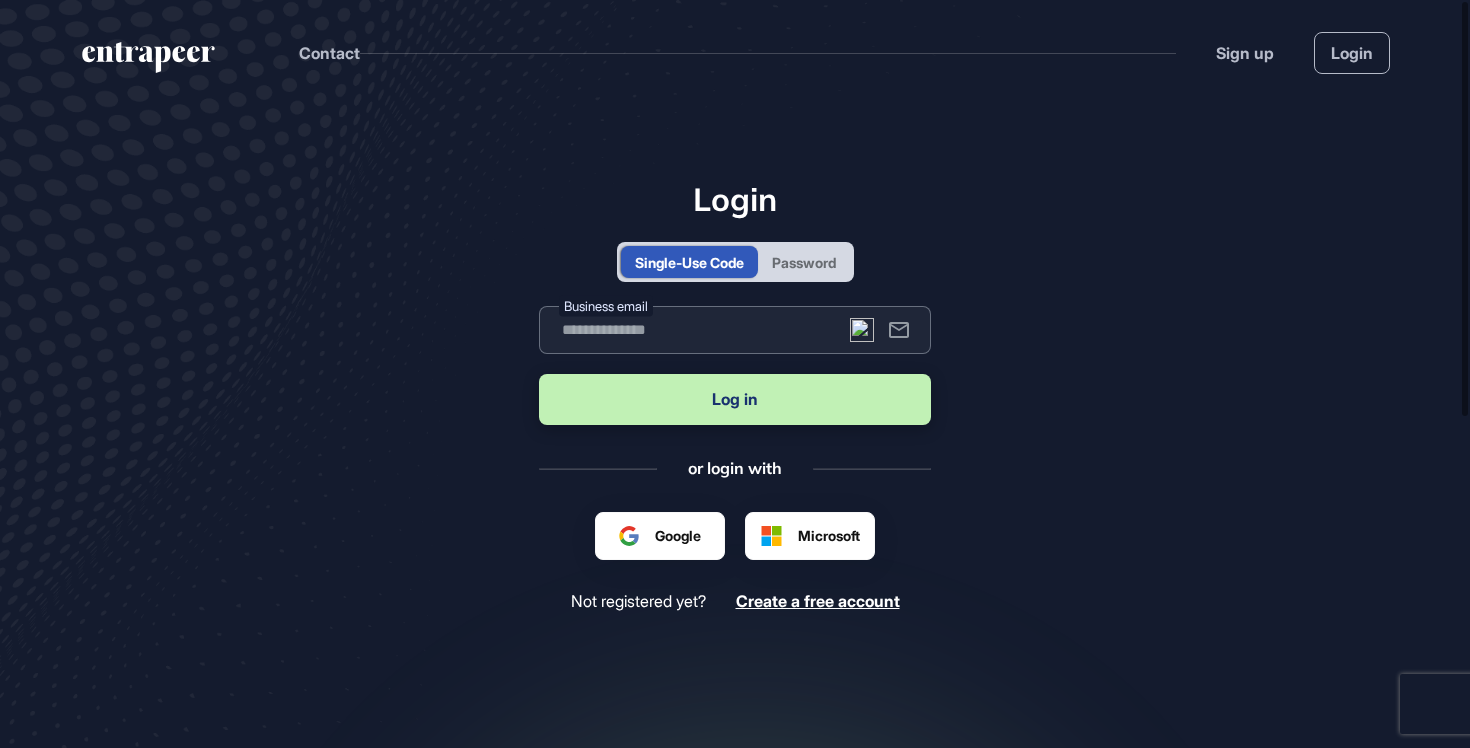 click at bounding box center (735, 330) 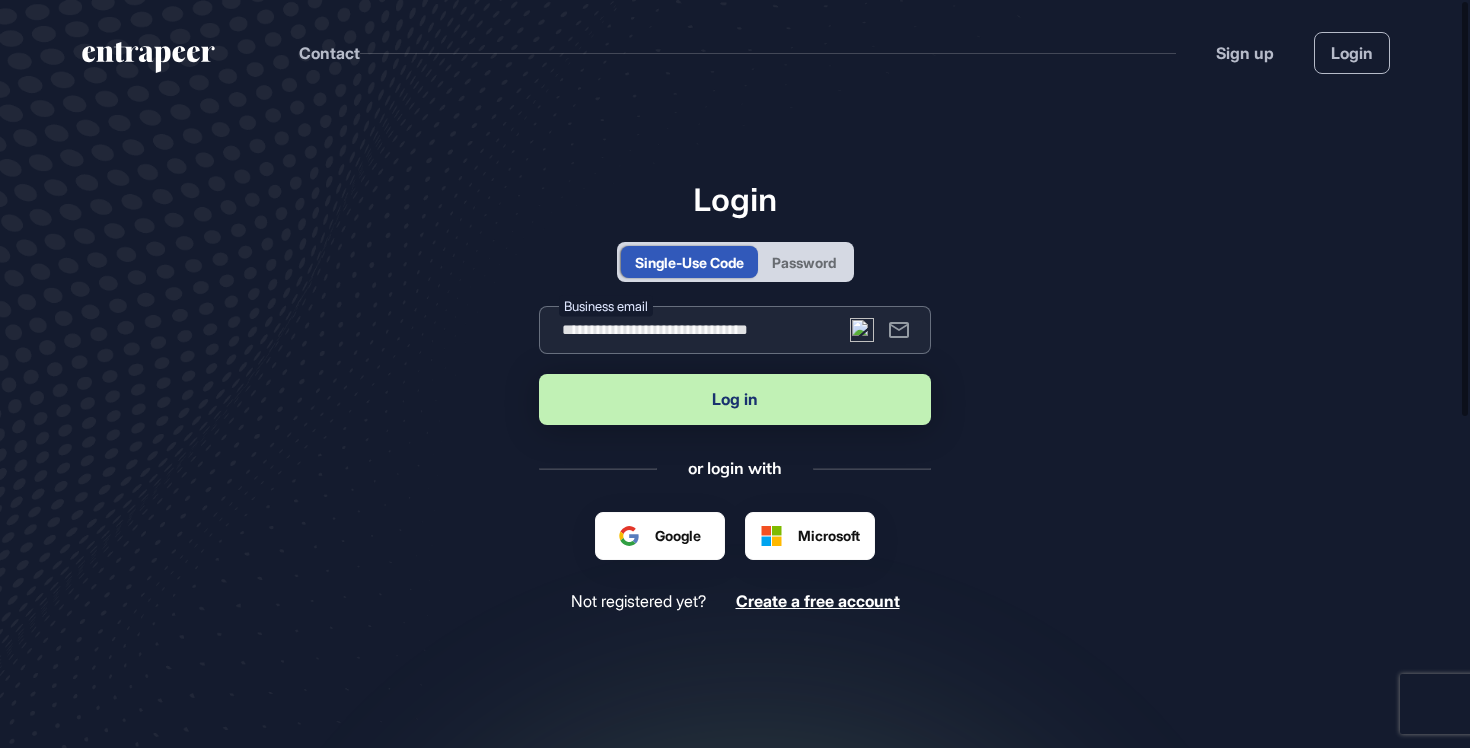 type on "**********" 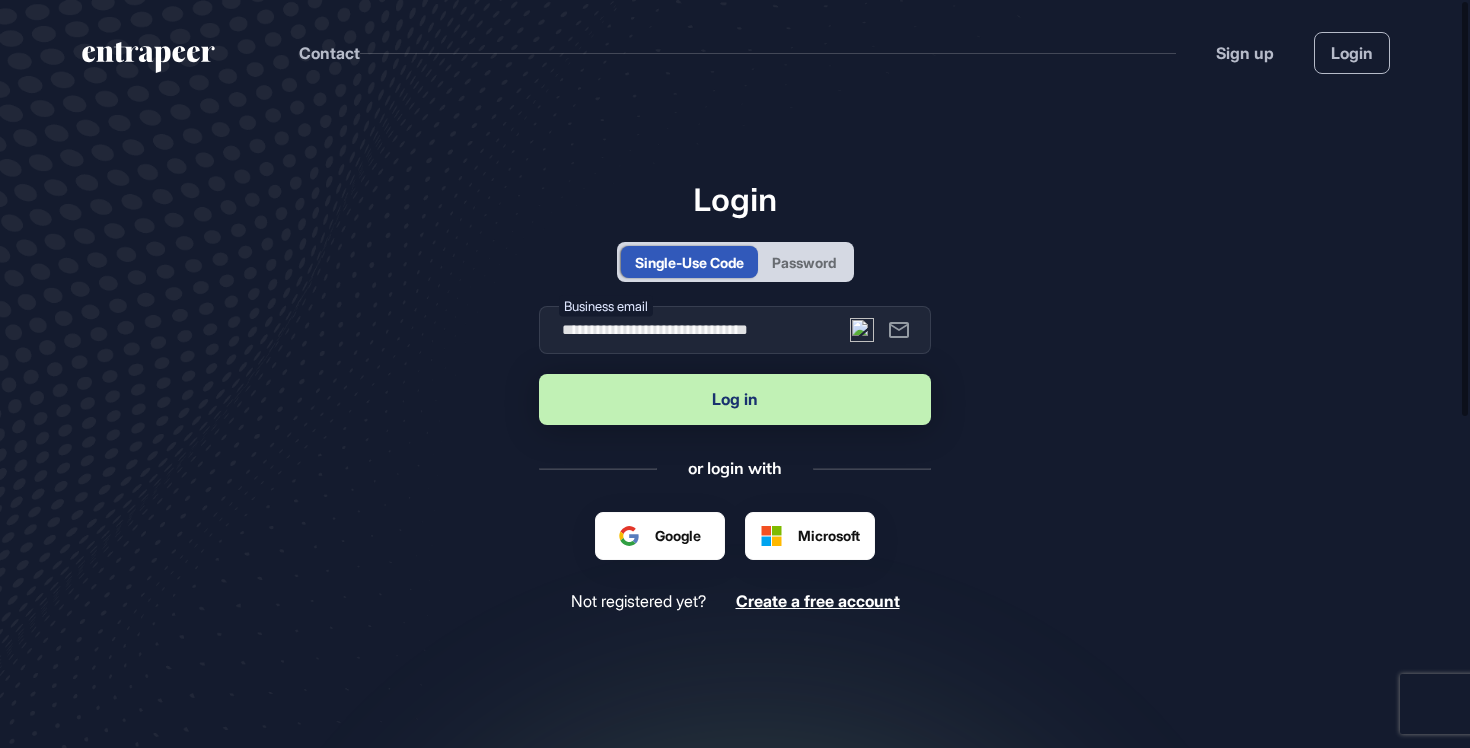 click on "Log in" at bounding box center [735, 399] 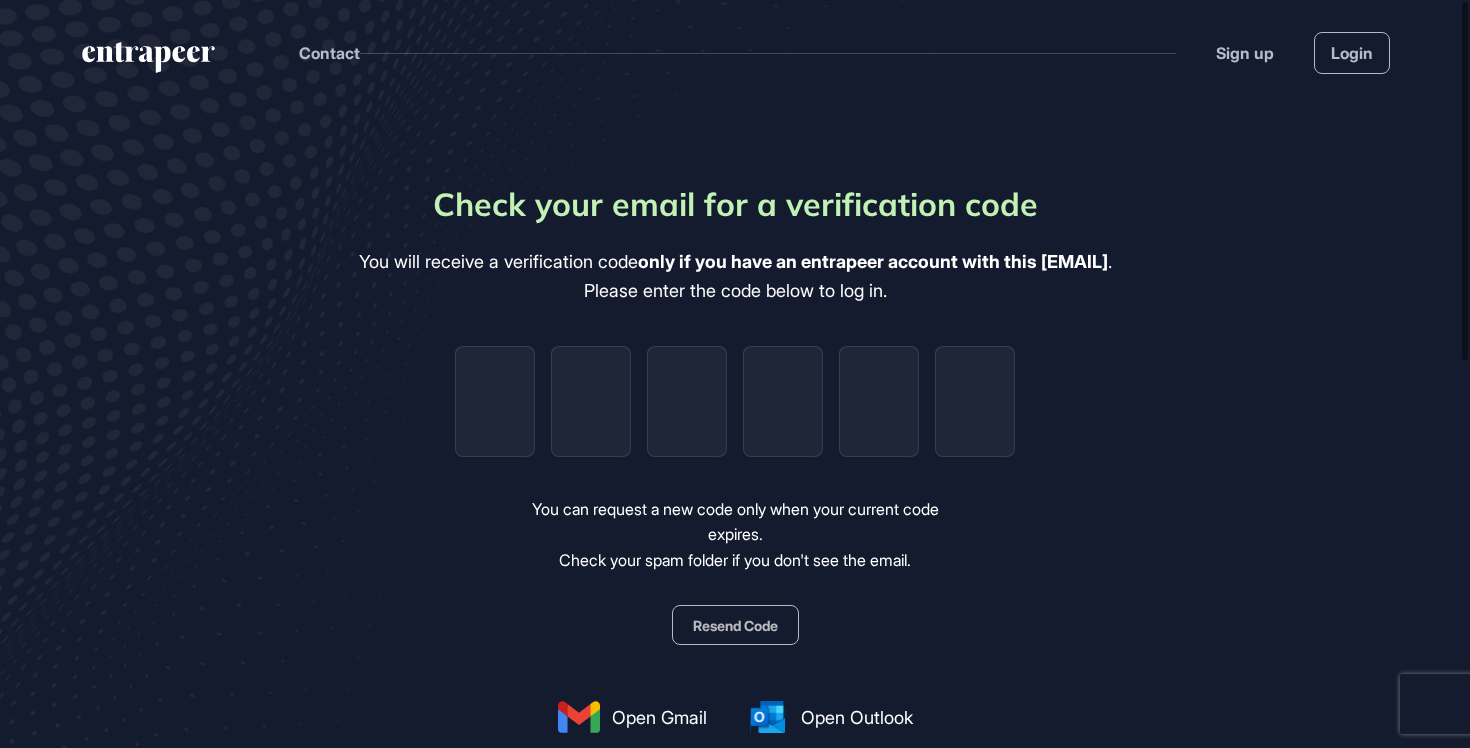 type on "*" 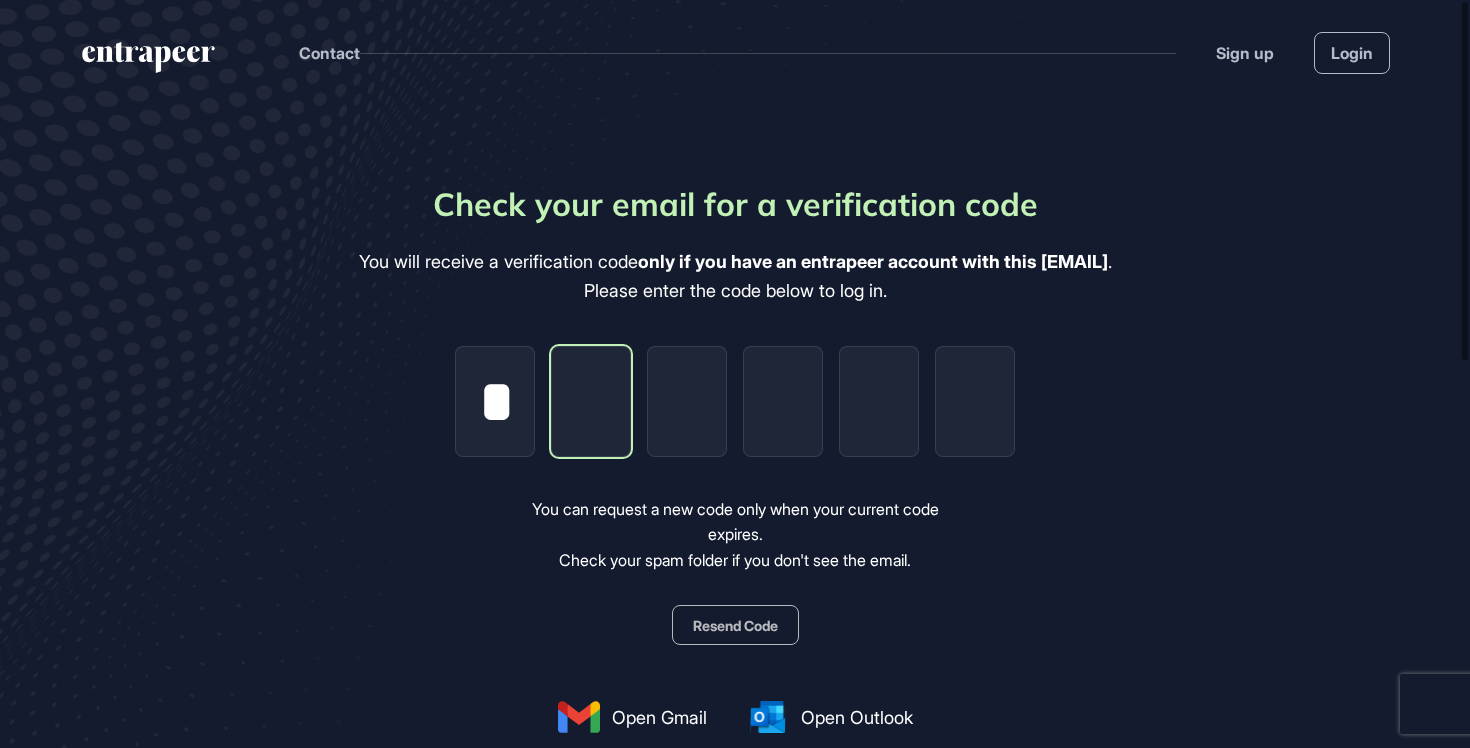 type on "*" 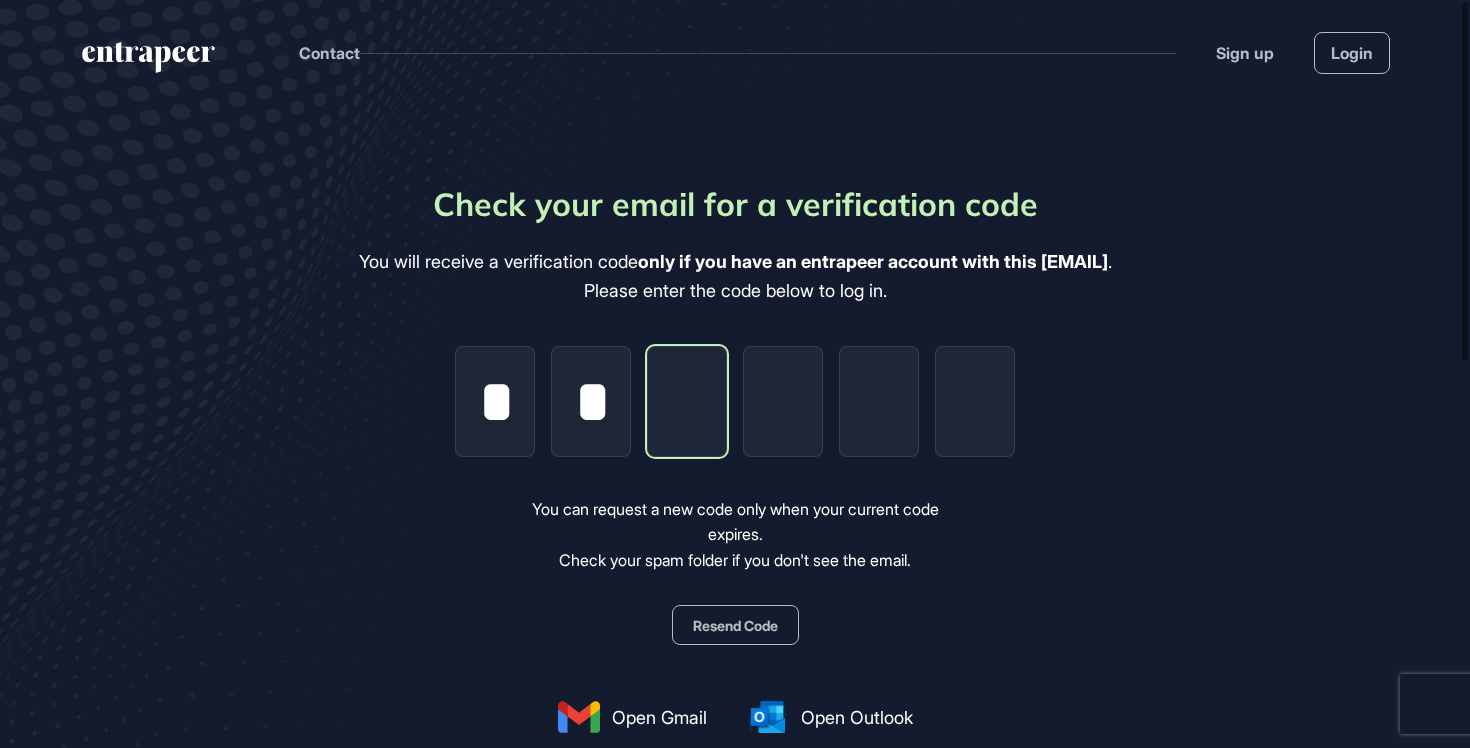 type on "*" 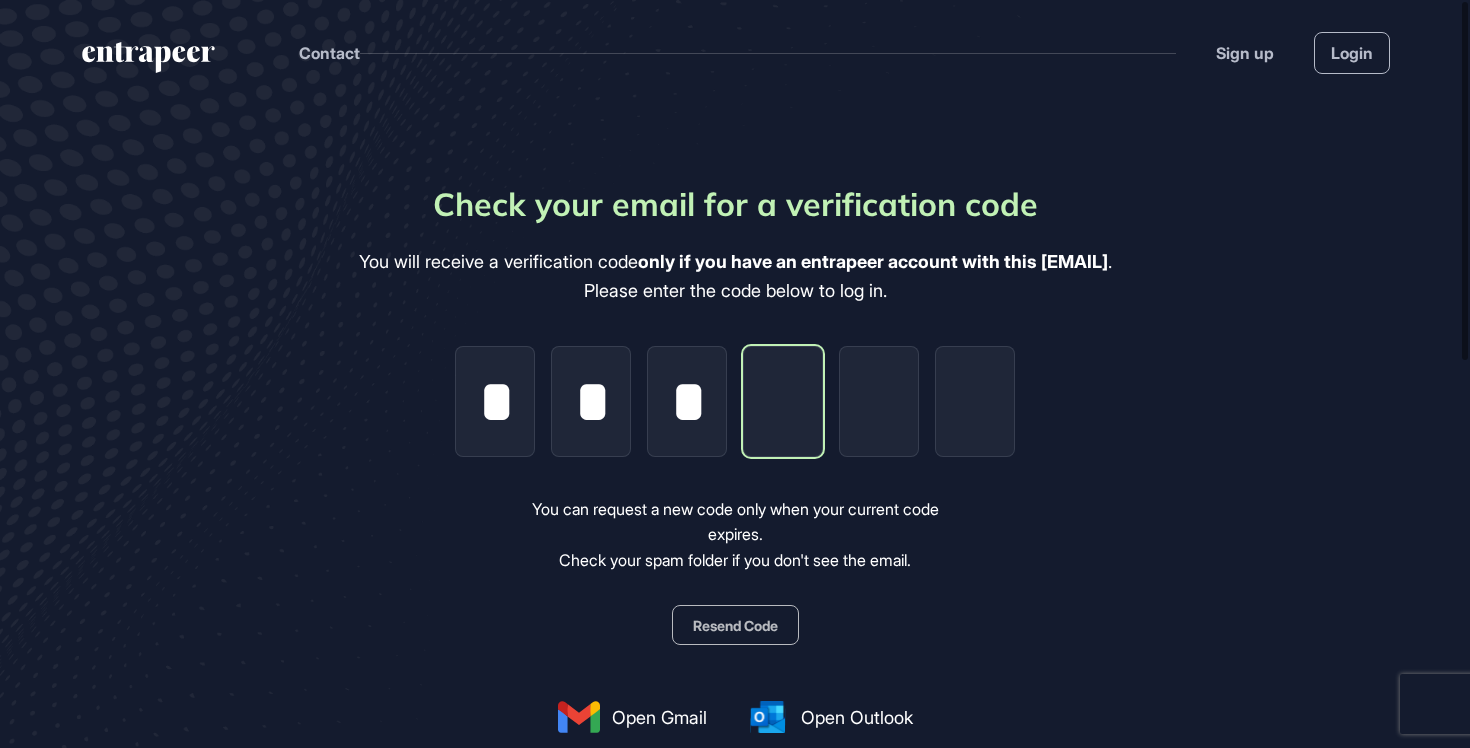 type on "*" 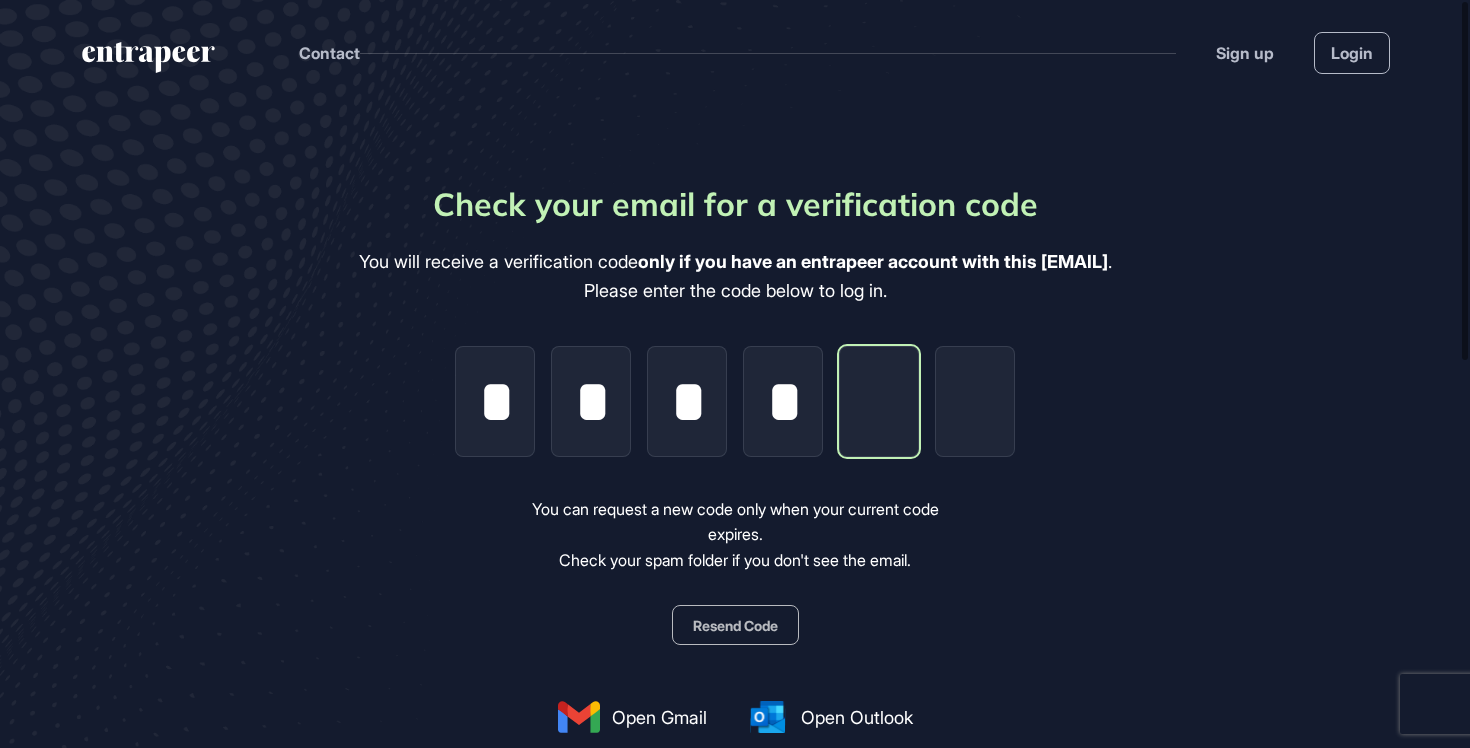 type on "*" 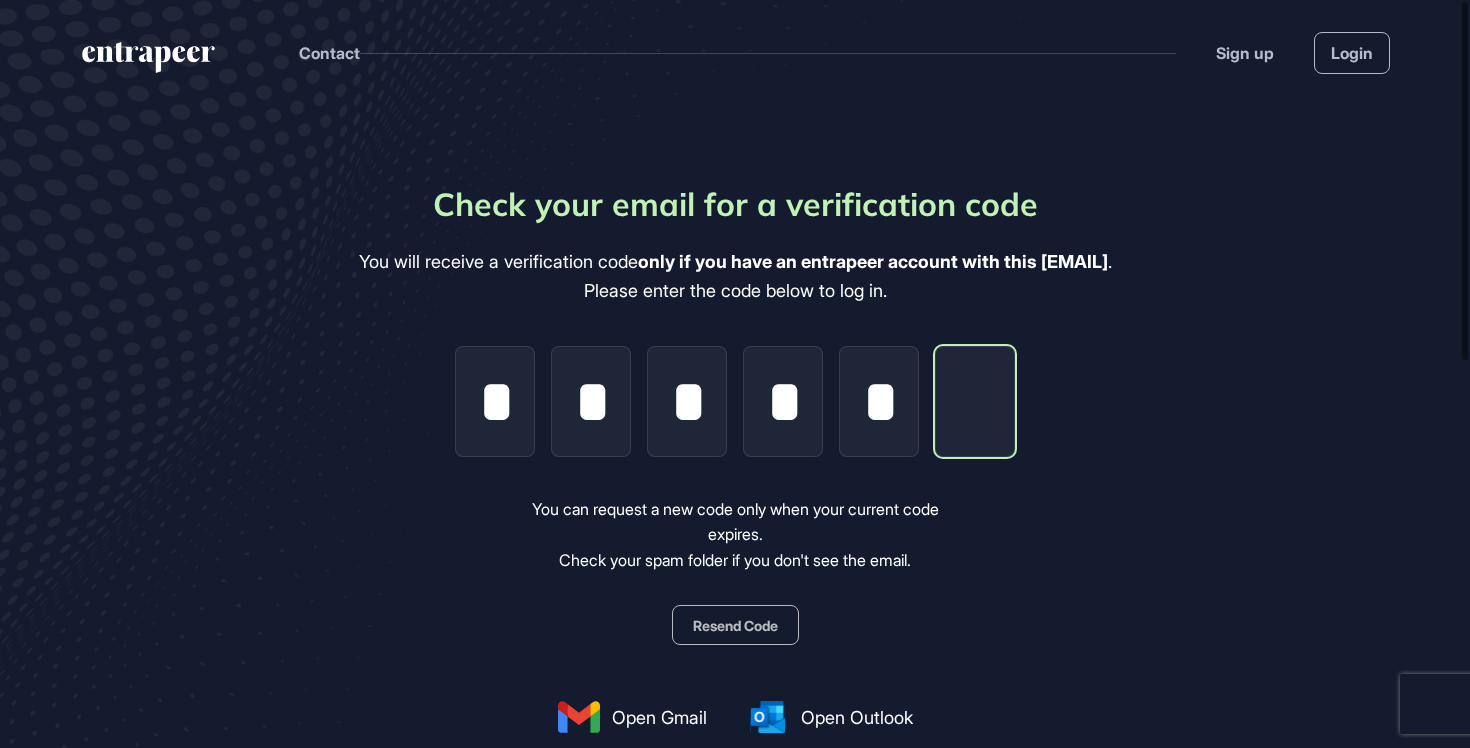 type on "*" 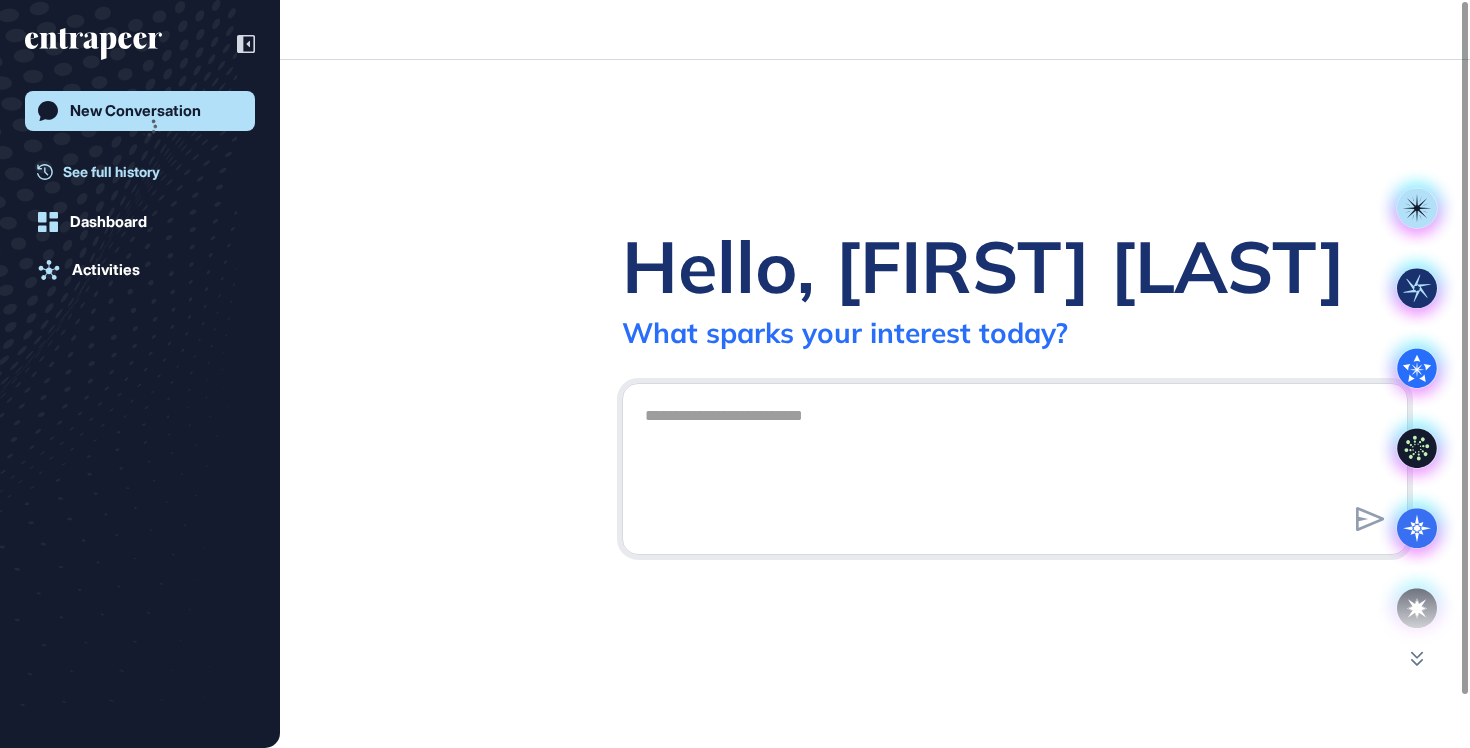click on "See full history" at bounding box center (111, 171) 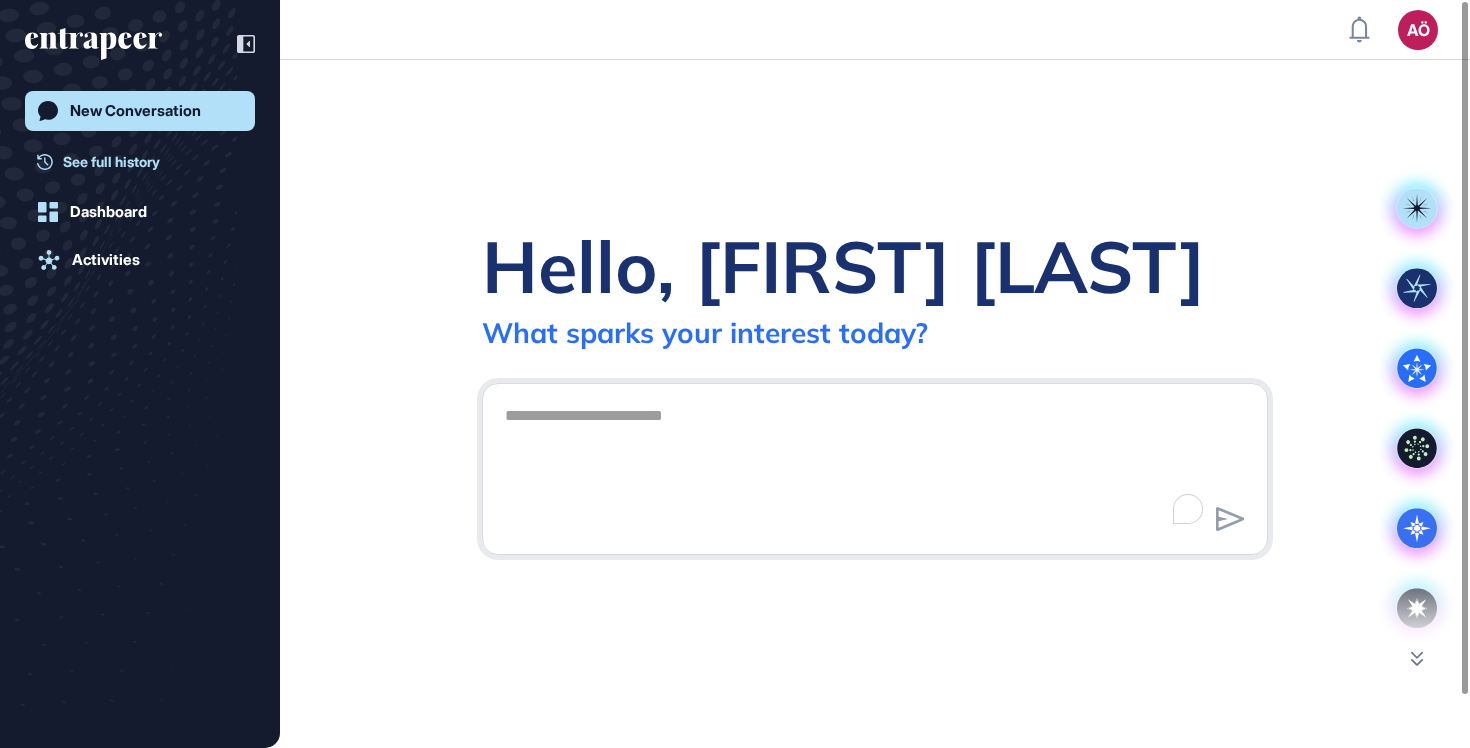 scroll, scrollTop: 748, scrollLeft: 1470, axis: both 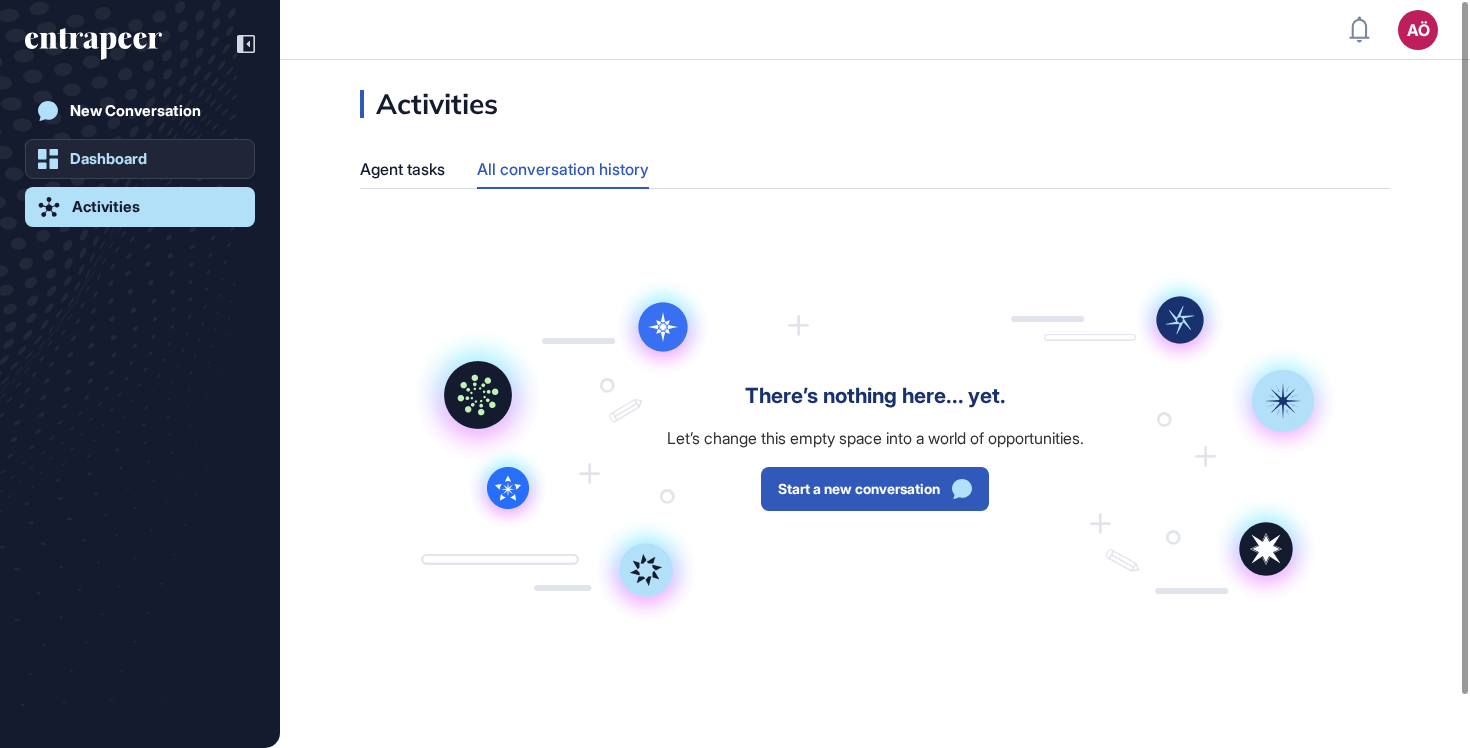 click on "Dashboard" at bounding box center (108, 159) 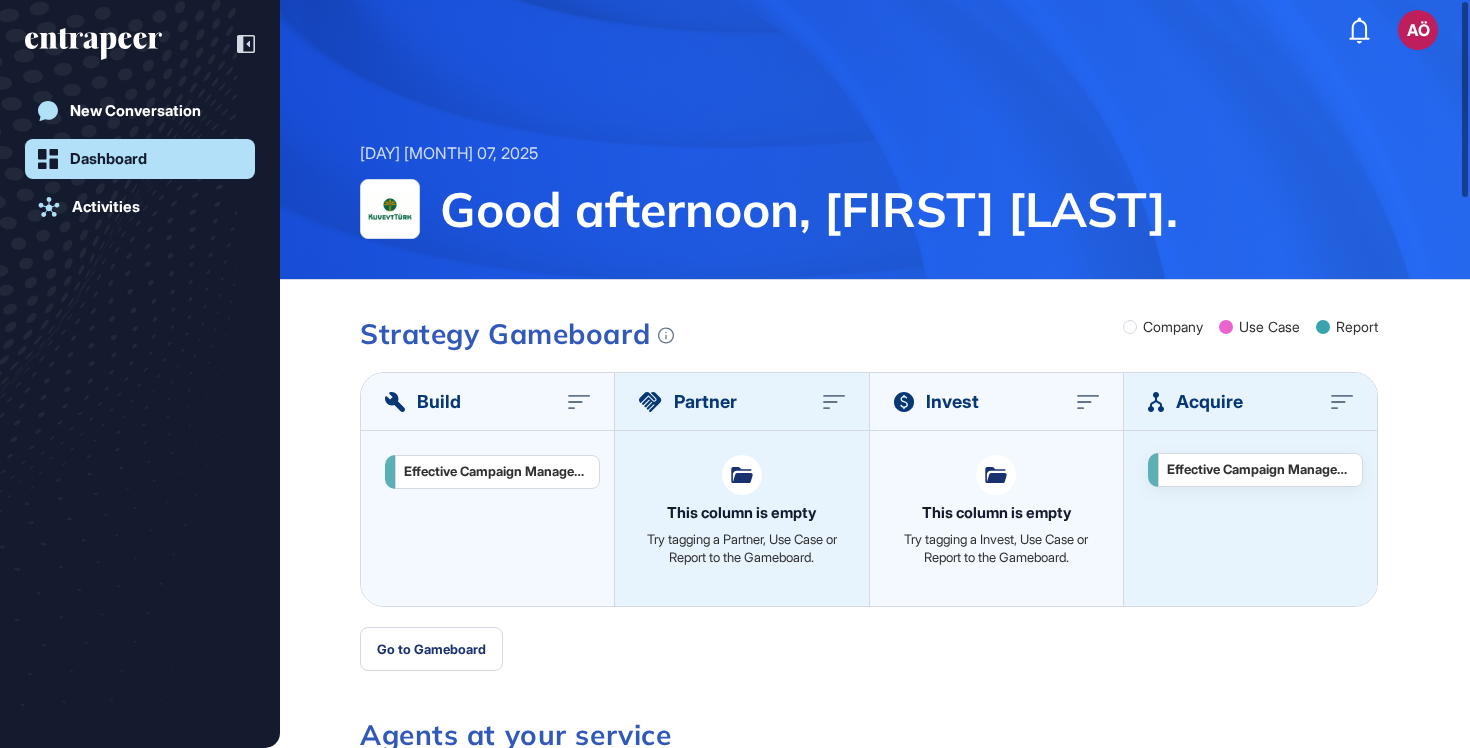 click on "Effective Campaign Management Strategies for SMBs in Banking" at bounding box center (1260, 470) 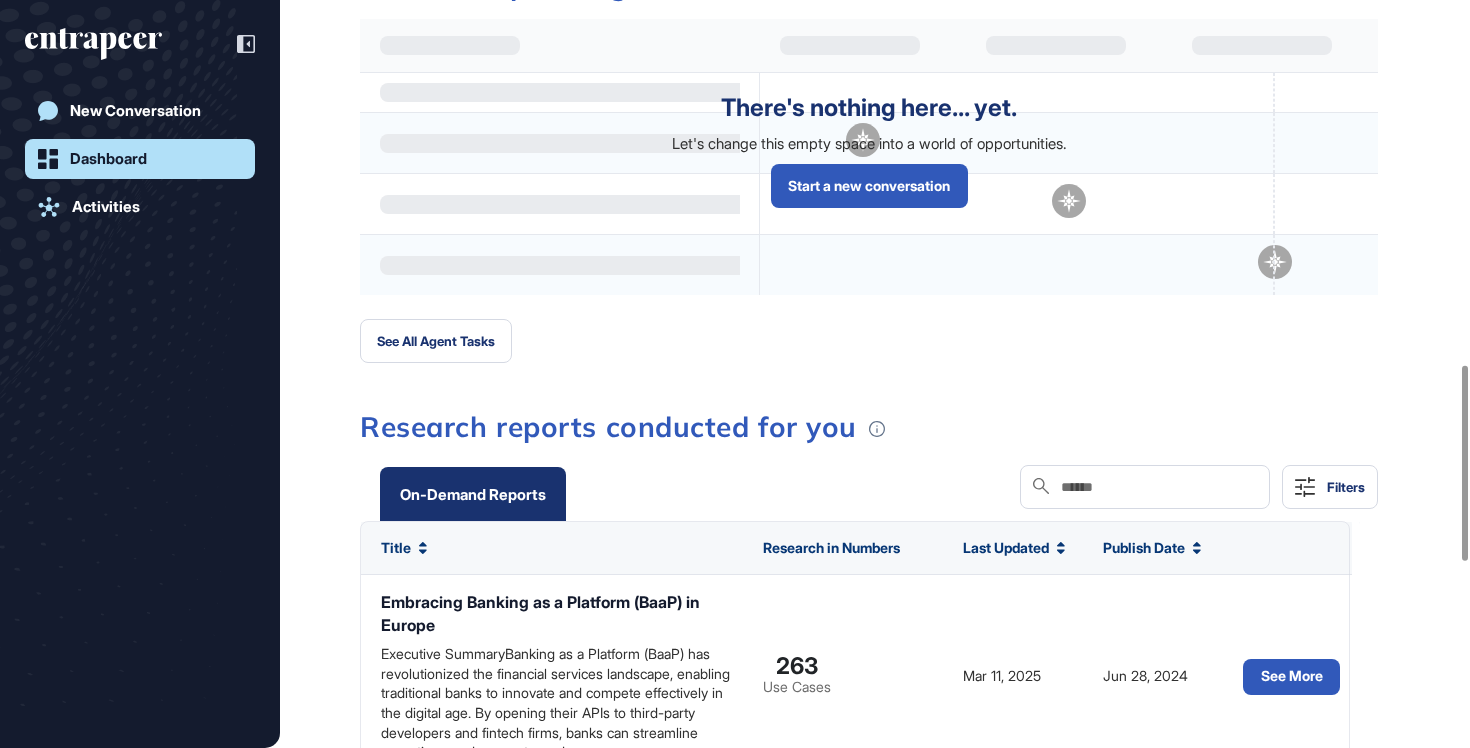 scroll, scrollTop: 1625, scrollLeft: 0, axis: vertical 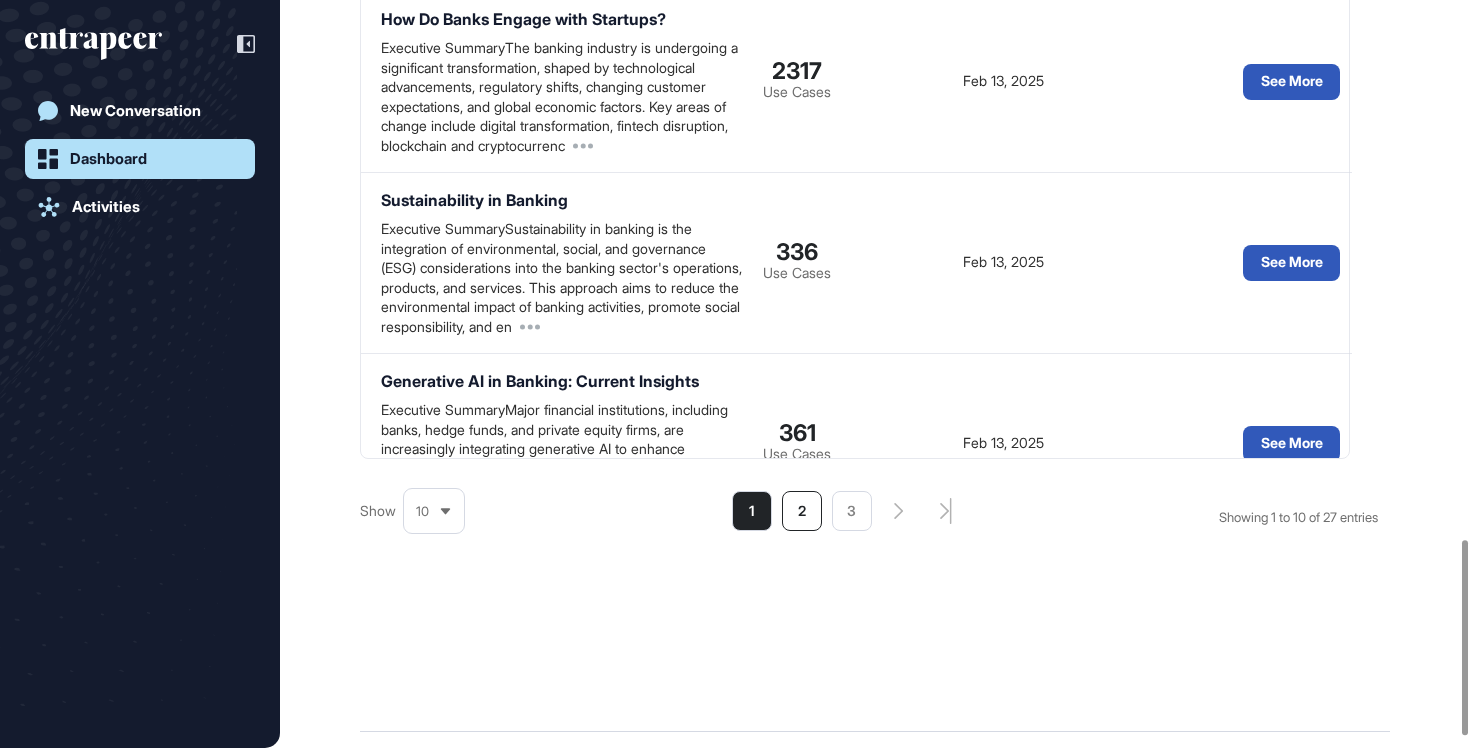 click on "2" 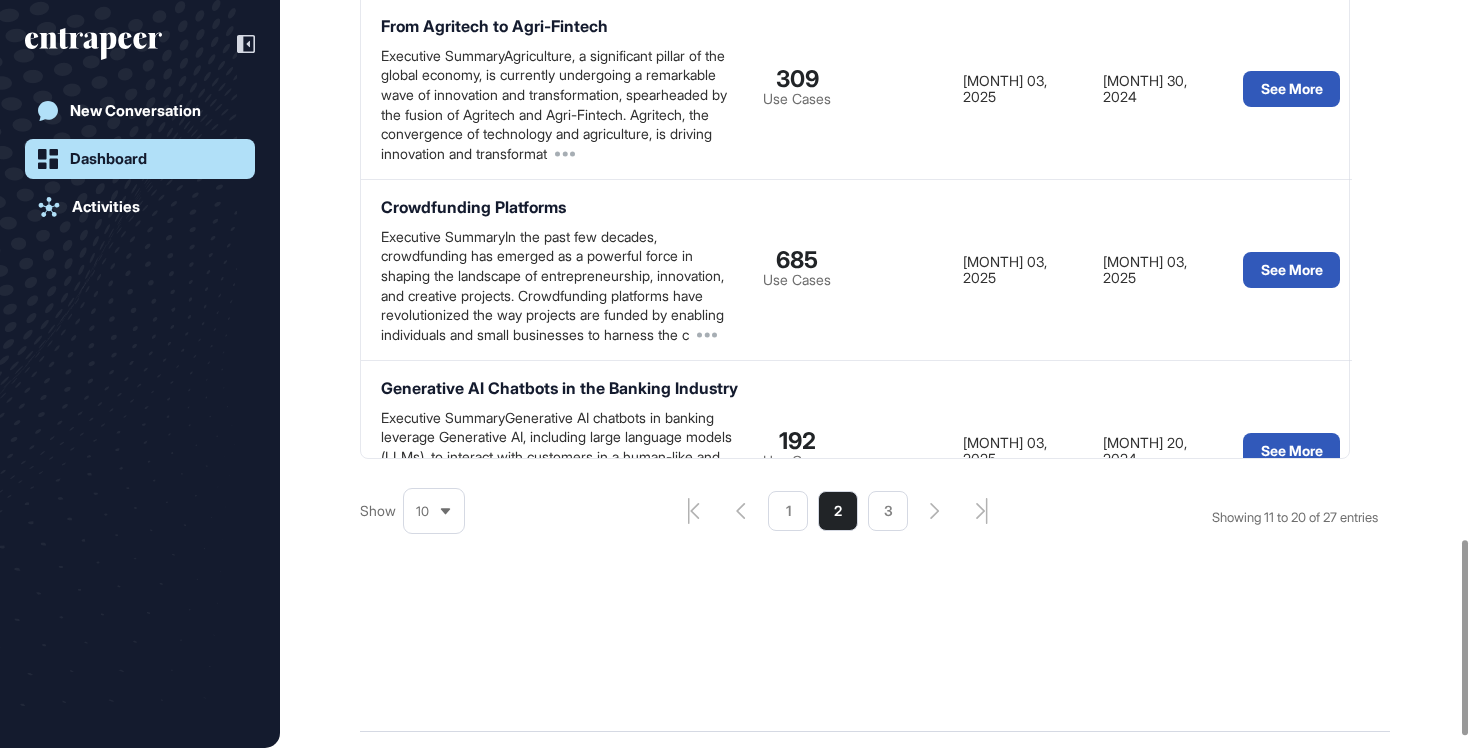 scroll, scrollTop: 0, scrollLeft: 0, axis: both 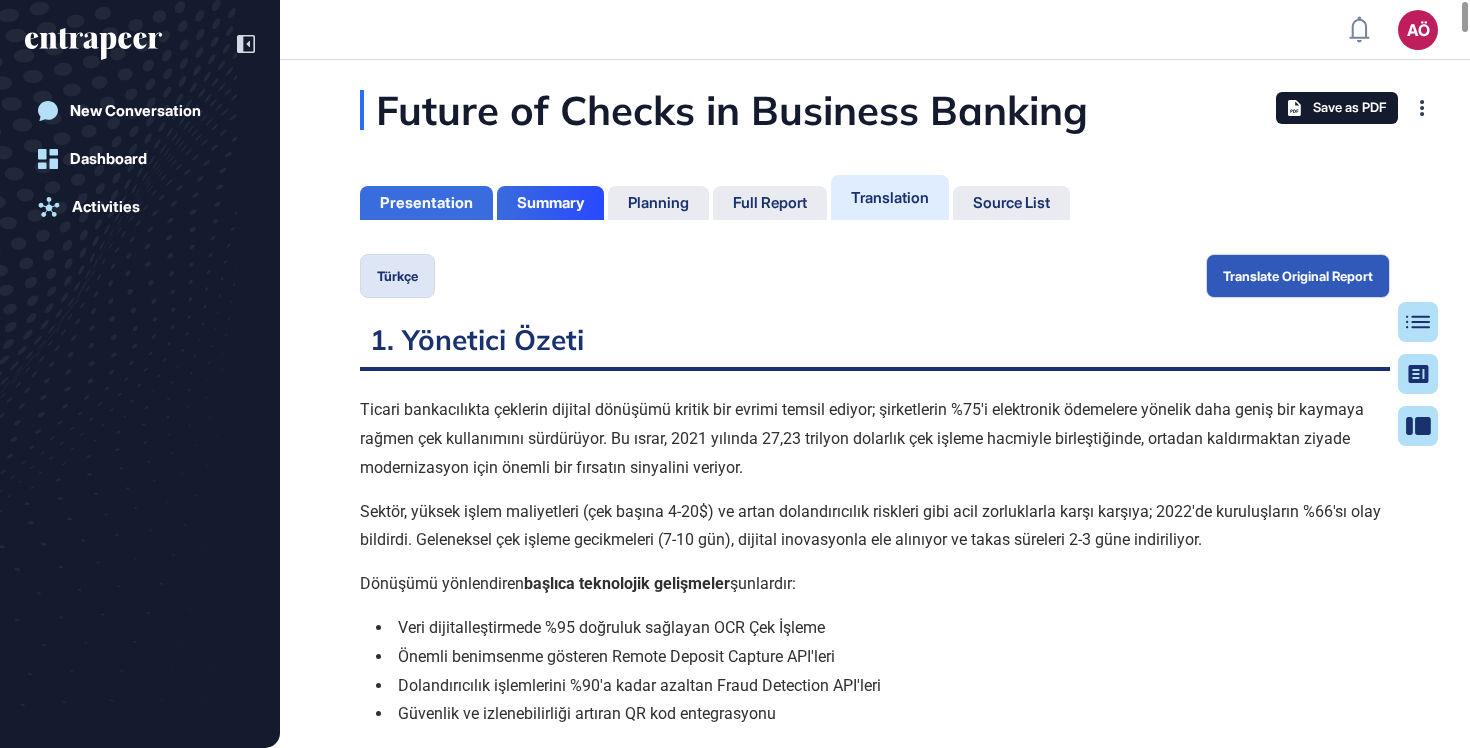 click on "Presentation" at bounding box center [426, 203] 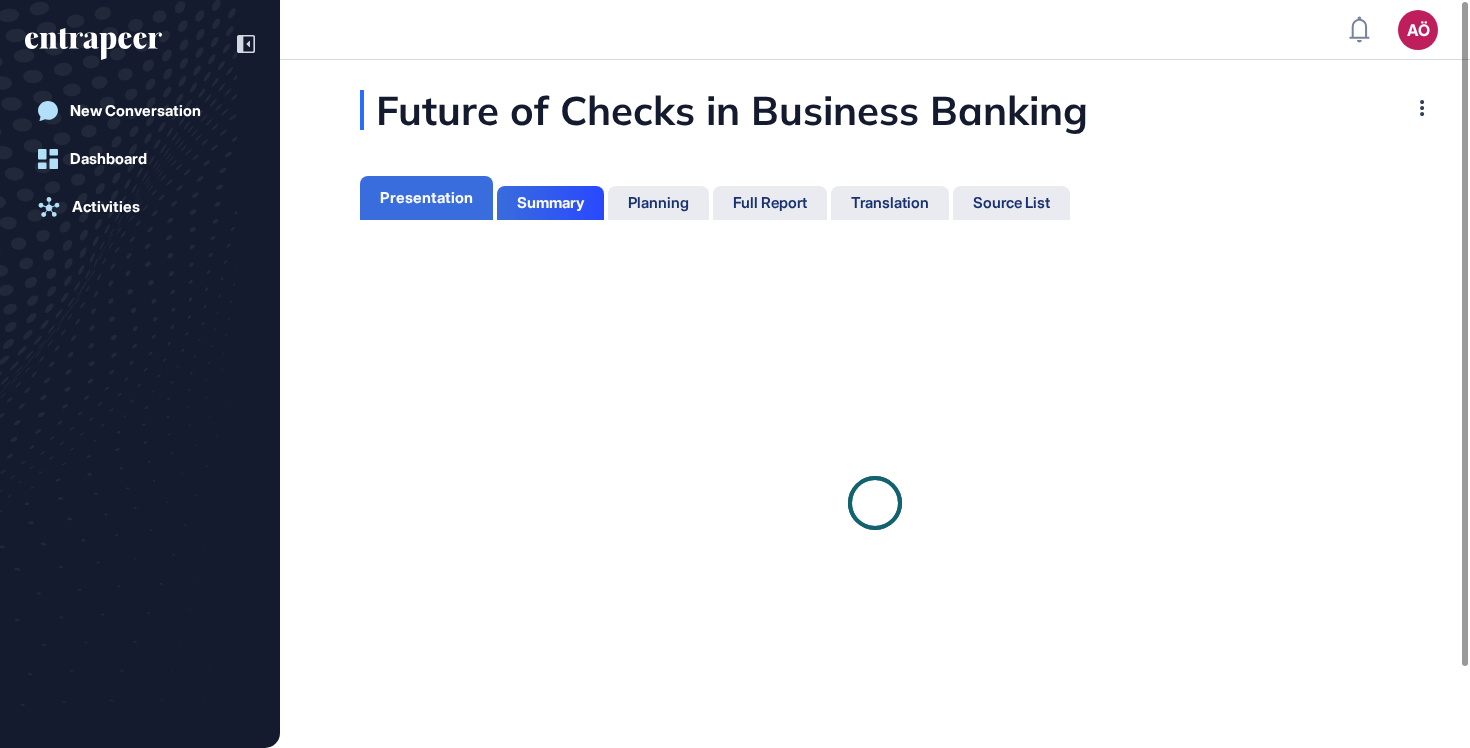 scroll, scrollTop: 648, scrollLeft: 5, axis: both 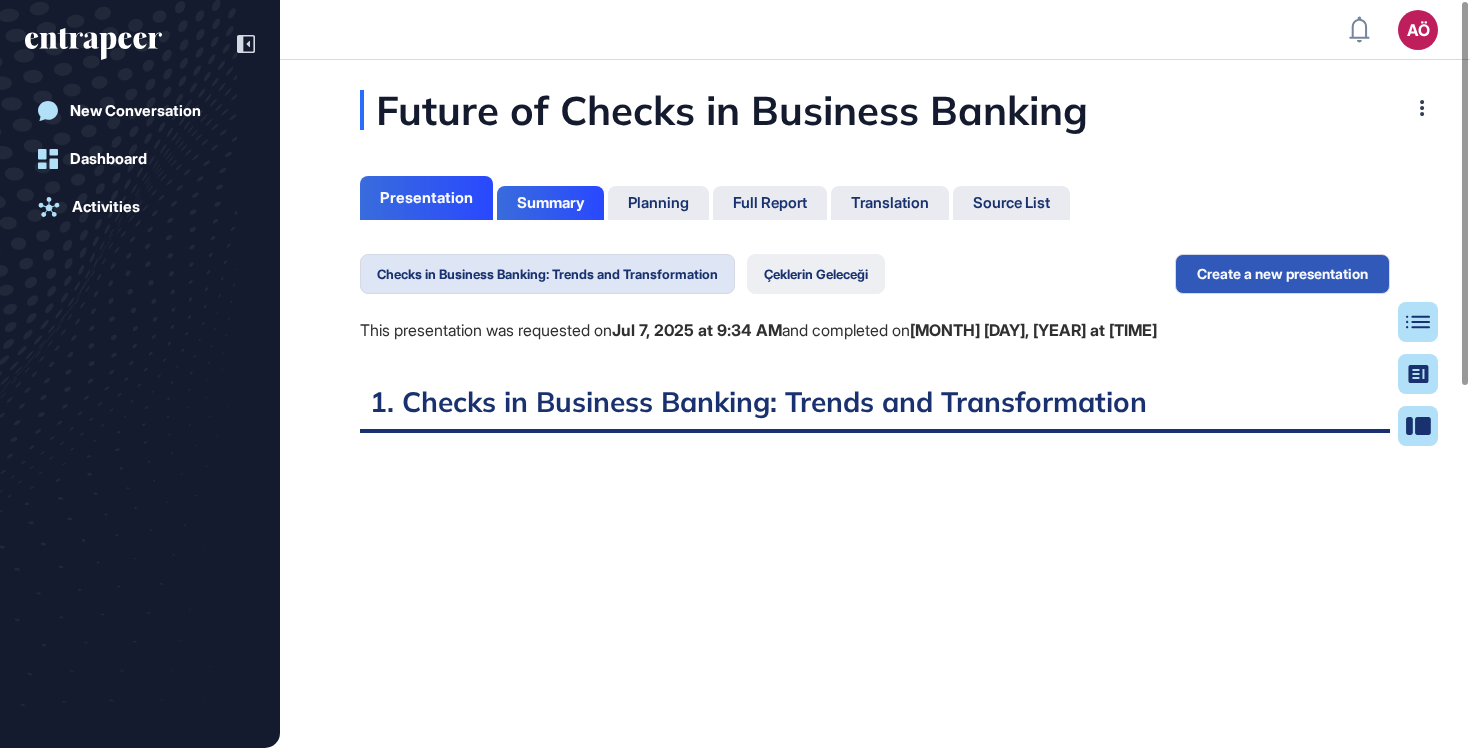 click on "Çeklerin Geleceği" at bounding box center (816, 274) 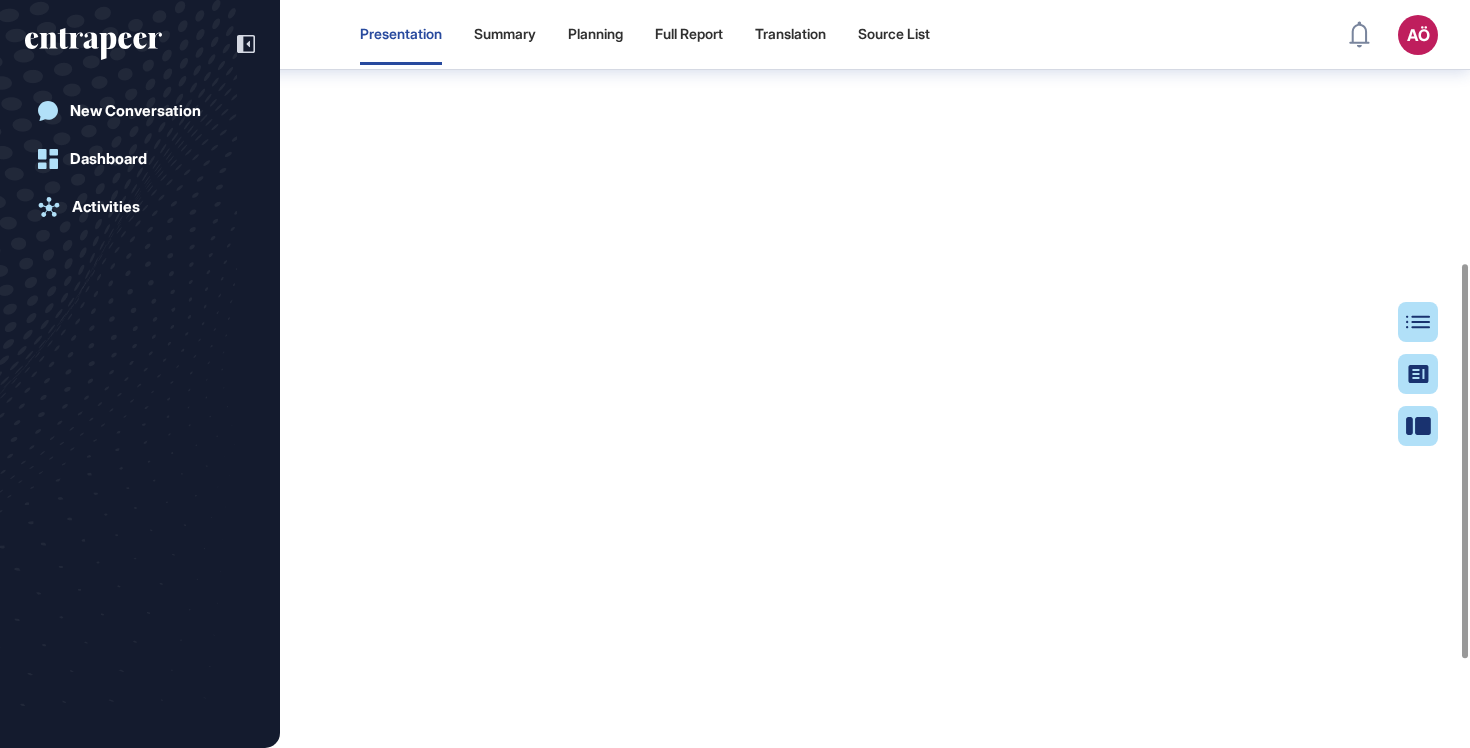 scroll, scrollTop: 0, scrollLeft: 0, axis: both 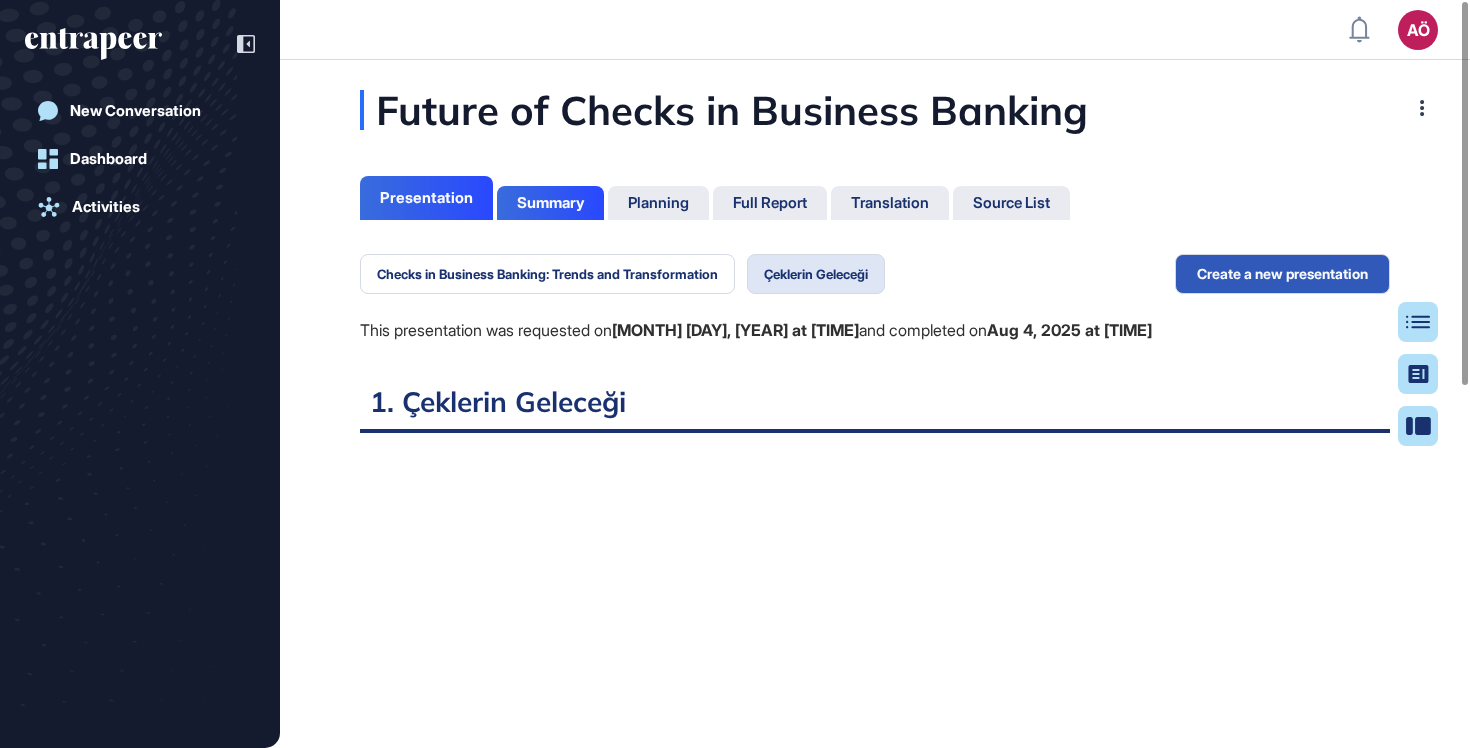 click on "Future of Checks in Business Banking Presentation Summary Planning Full Report Translation Source List Presentation Turn your report into a presentation Complete the form below to create personalized presentation slides from the original report. What should the presentation length be? 4 pages 15 pages 2 pages What do you want to learn from this report? Highlights of the Report Market Dynamics and Persistence of Checks in Business Banking Technological Innovation in Digital Check Transformation Strategic Approaches to Modernizing Check Solutions Market Outlook and Implementation Strategies Others (please specify) Presentation Language English Name your presentation Cancel Create presentation Good to know You can create multiple report presentation based on your preferences. All presentation are stored under the Presentation Tab. Table of Contents Summary Presentation Checks in Business Banking: Trends and Transformation Çeklerin Geleceği This presentation was requested on Aug 4, 2025 at 9:39 AM" at bounding box center [875, 728] 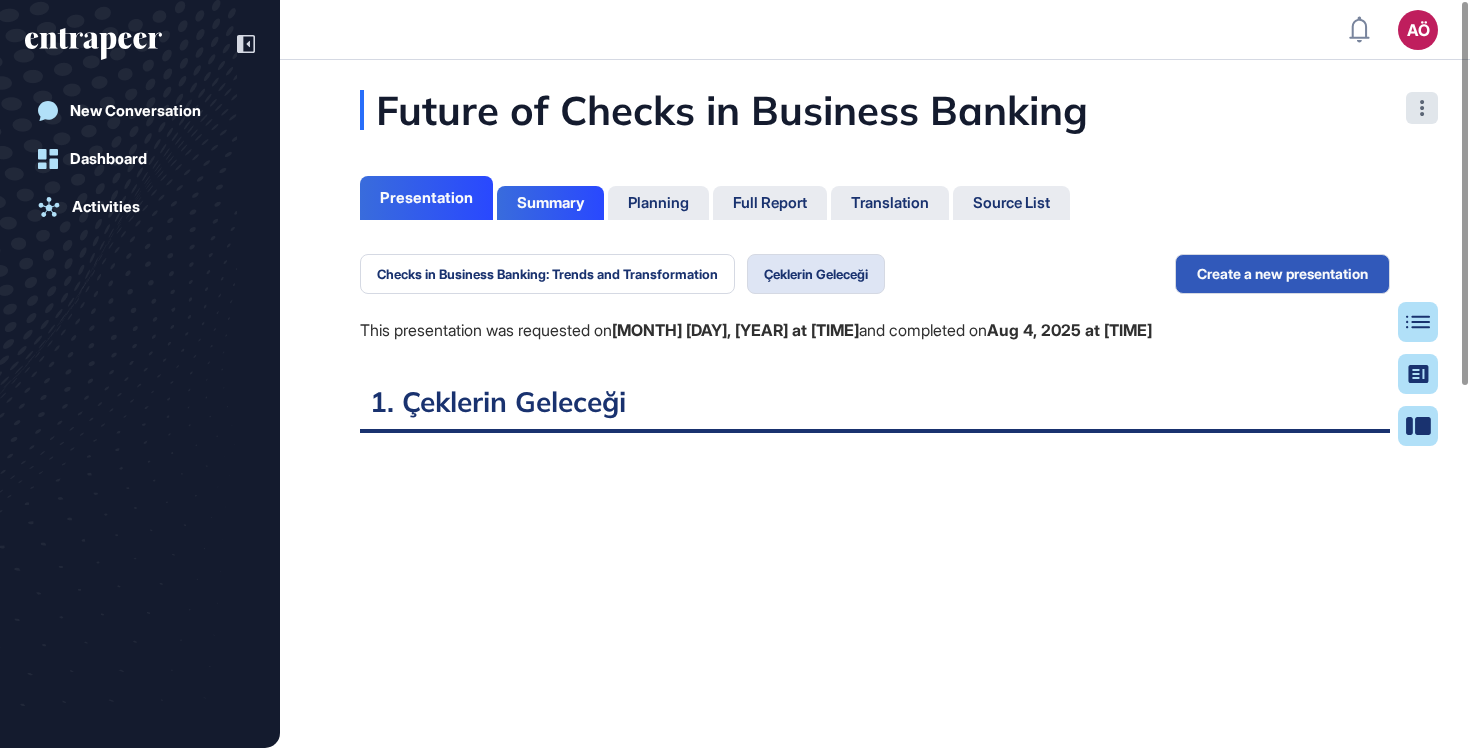 click at bounding box center (1422, 108) 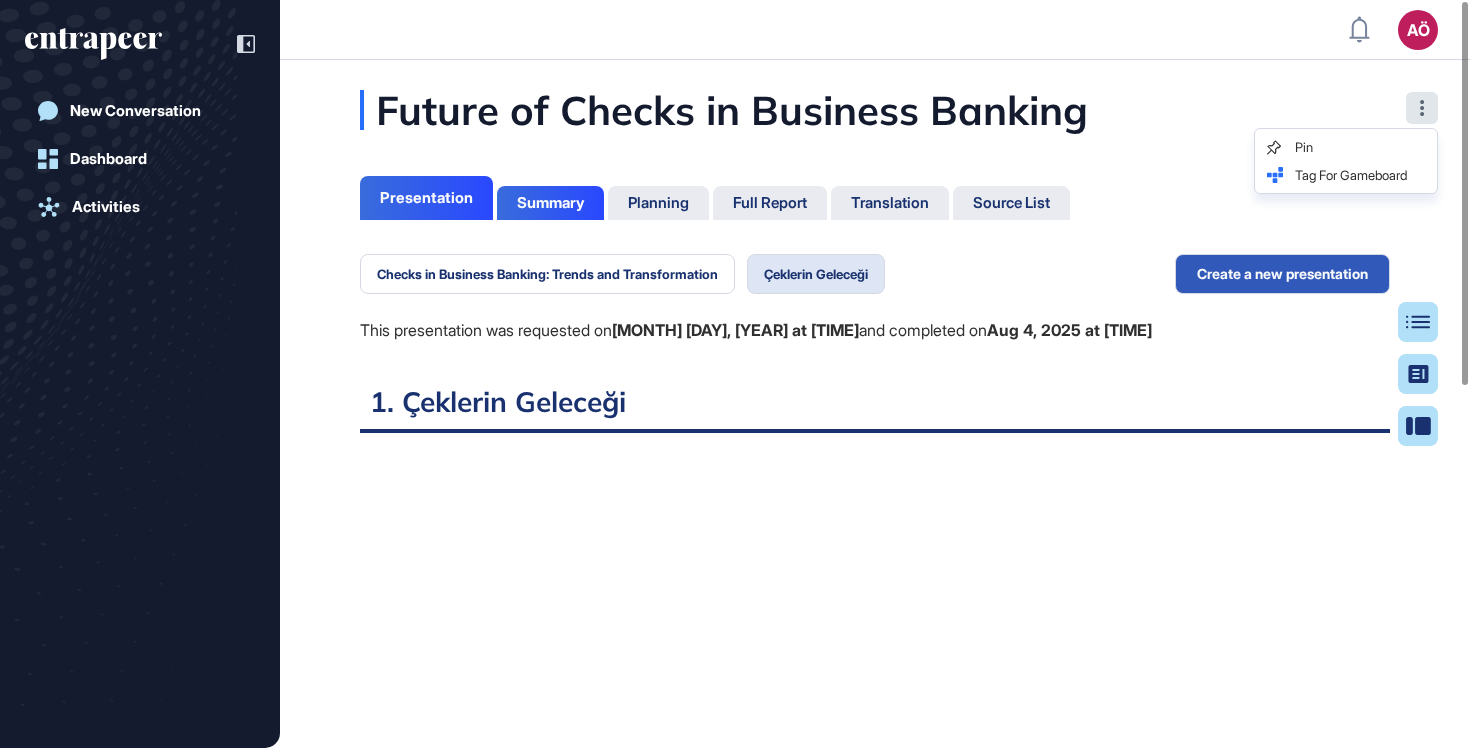 click at bounding box center [1422, 108] 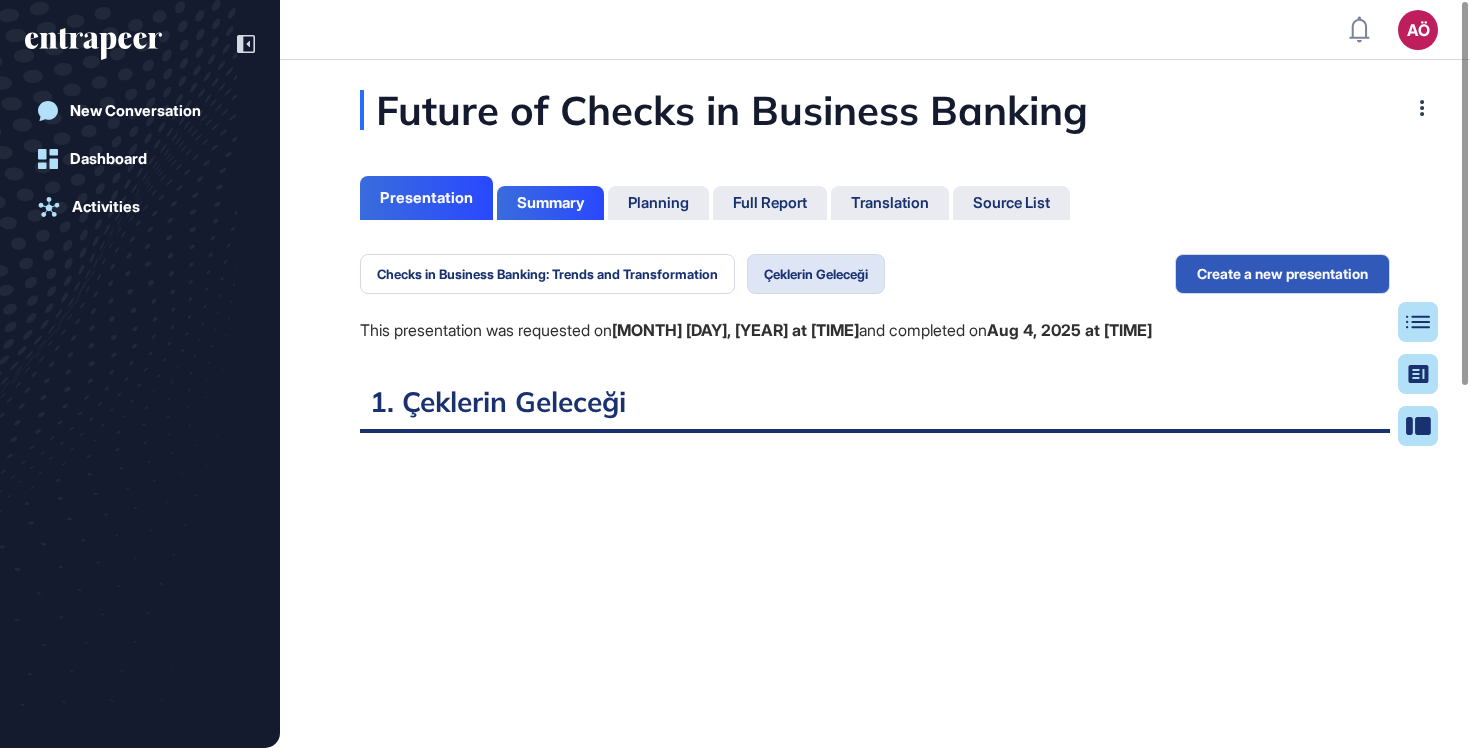 click on "Aug 4, 2025 at [TIME]" at bounding box center [1069, 330] 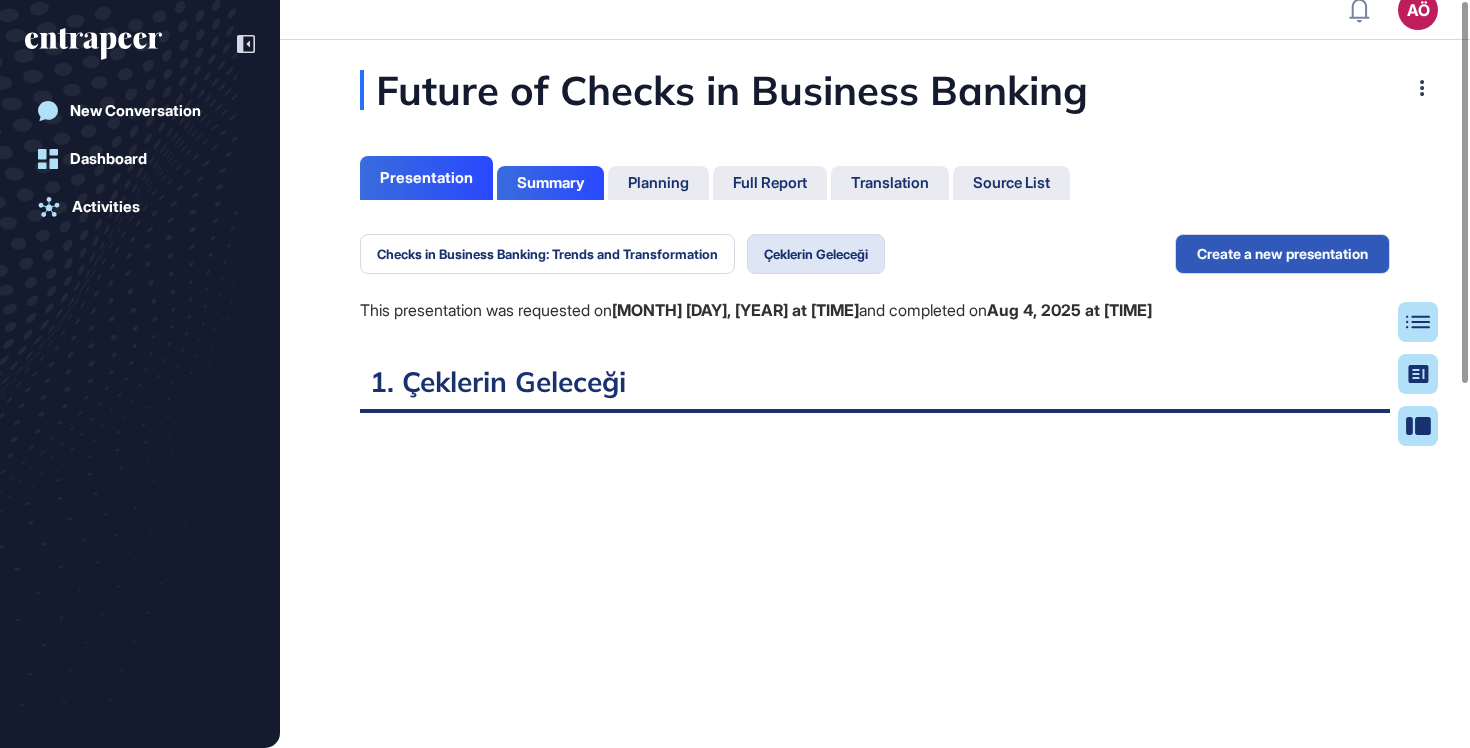 scroll, scrollTop: 0, scrollLeft: 0, axis: both 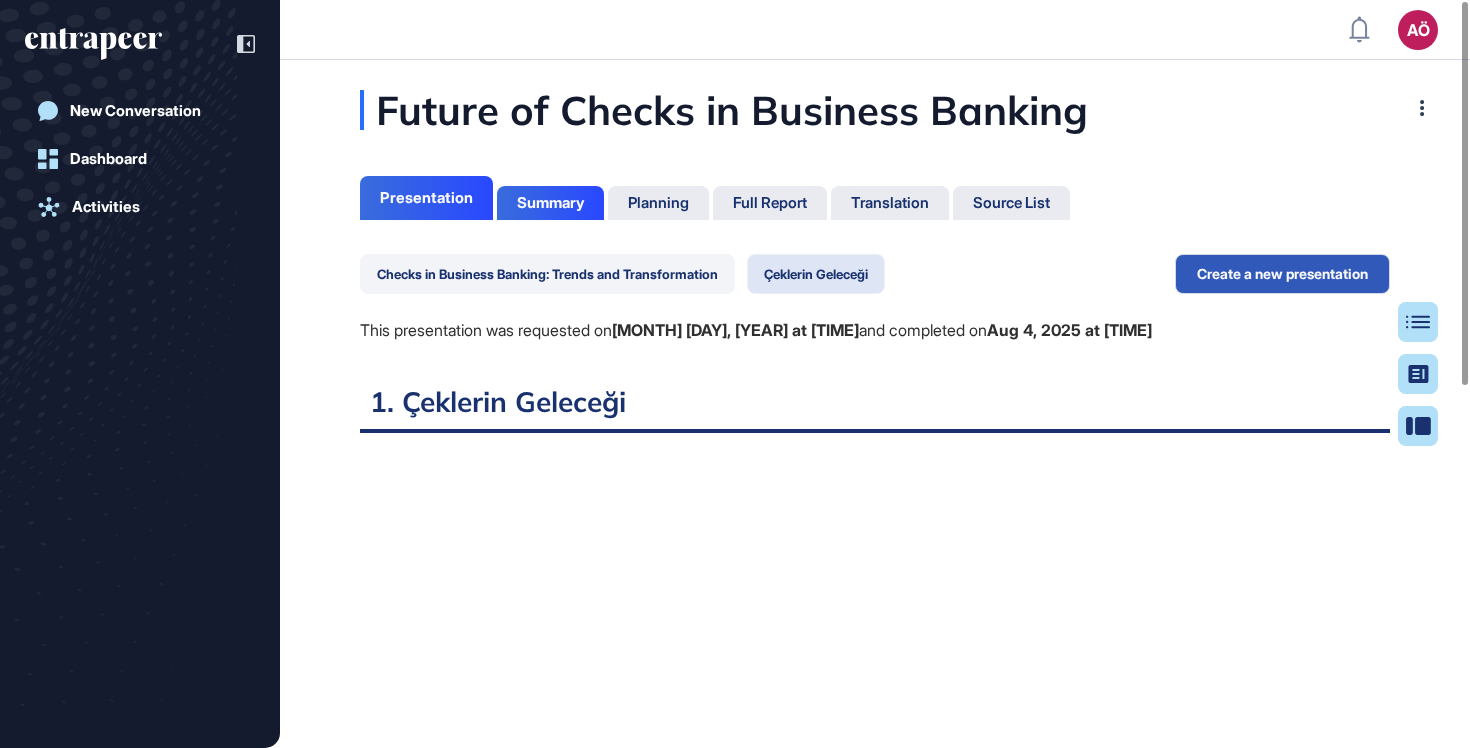 click on "Çeklerin Geleceği" at bounding box center (816, 274) 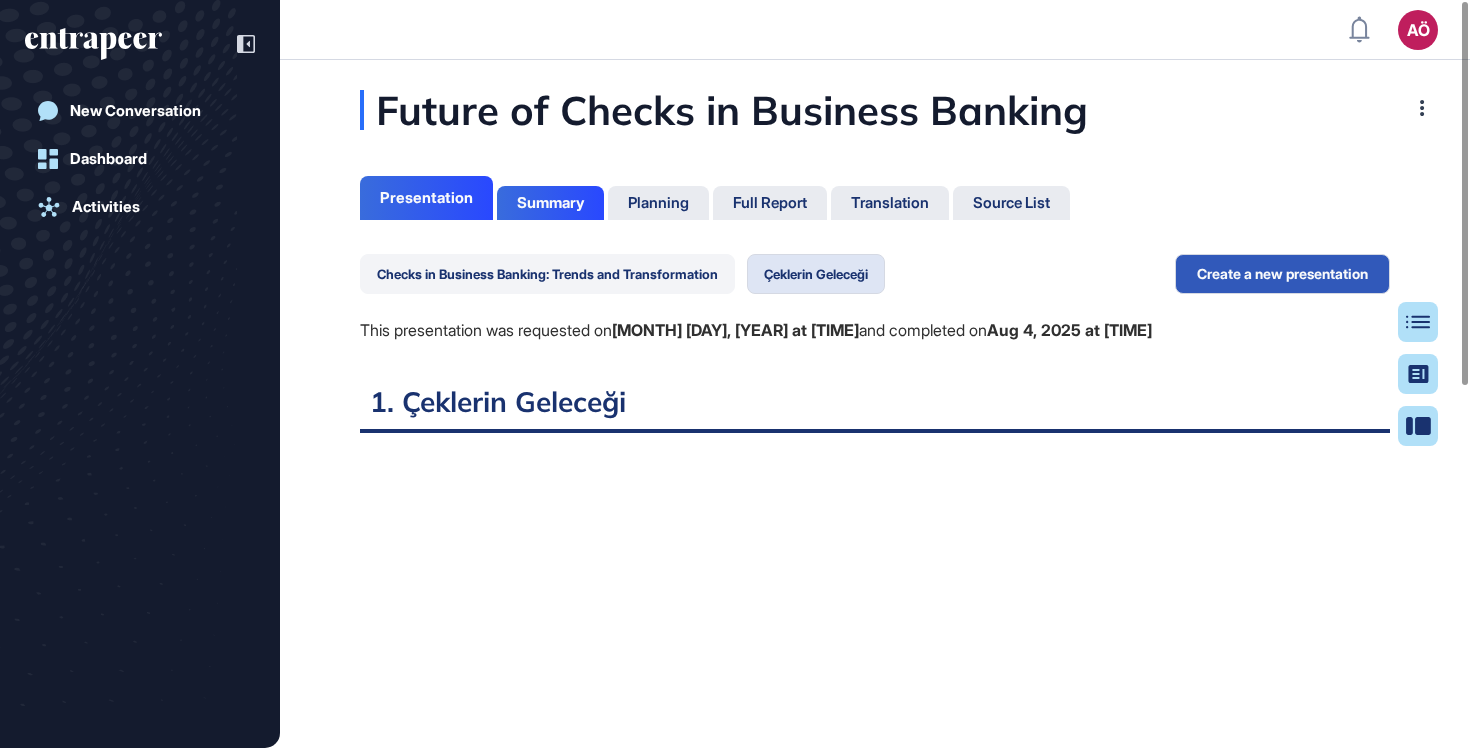 click on "Checks in Business Banking: Trends and Transformation Çeklerin Geleceği This presentation was requested on [DATE] at [TIME] and completed on [DATE] at [TIME]" at bounding box center (756, 319) 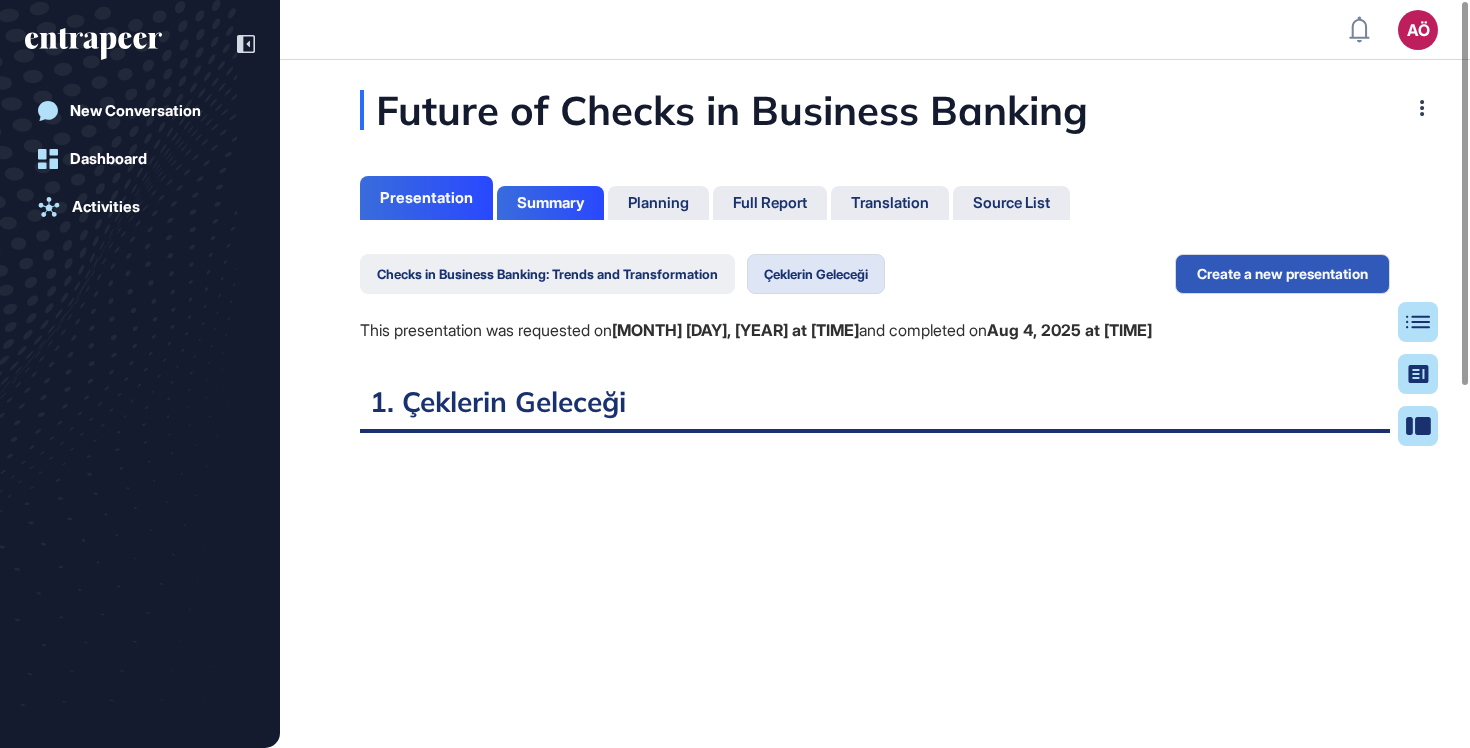 click on "Checks in Business Banking: Trends and Transformation" at bounding box center [547, 274] 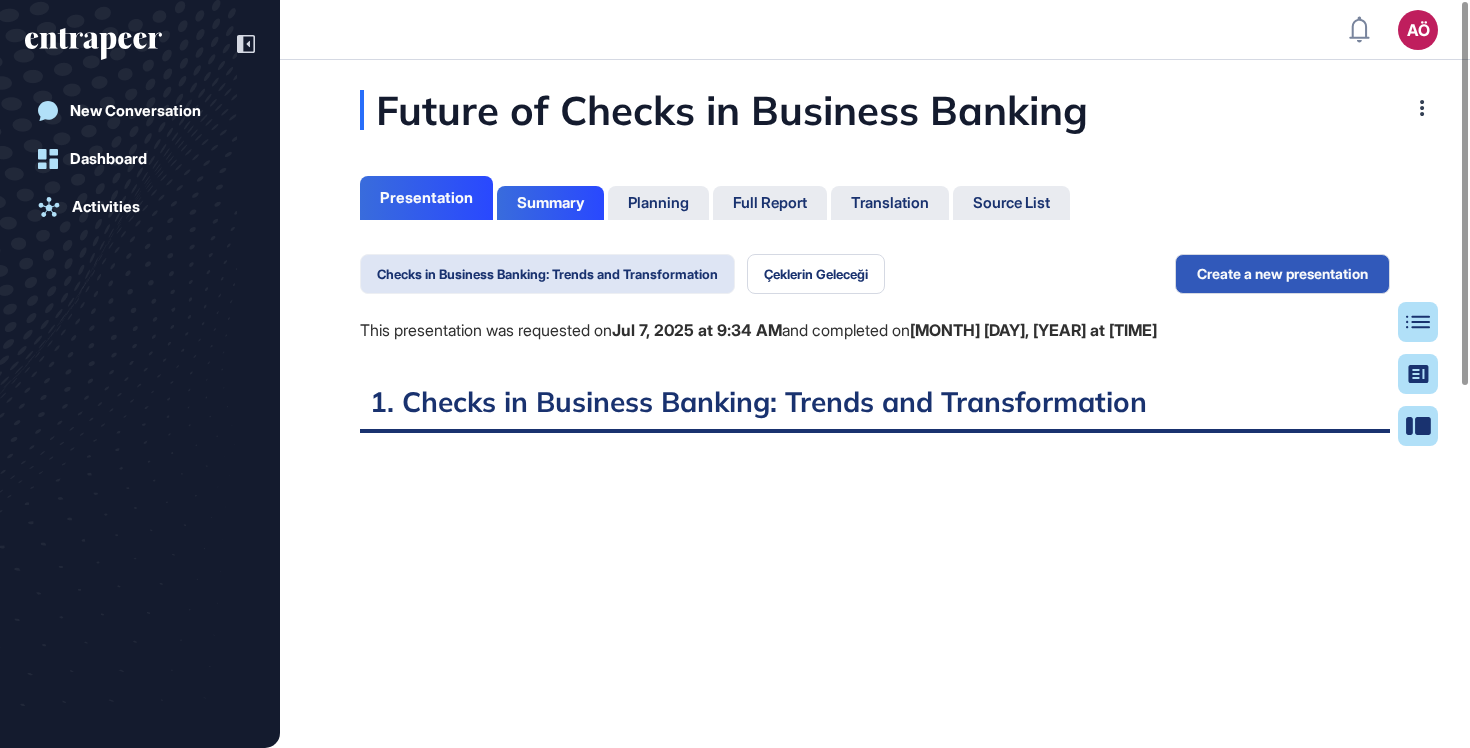 click on "Checks in Business Banking: Trends and Transformation" at bounding box center (547, 274) 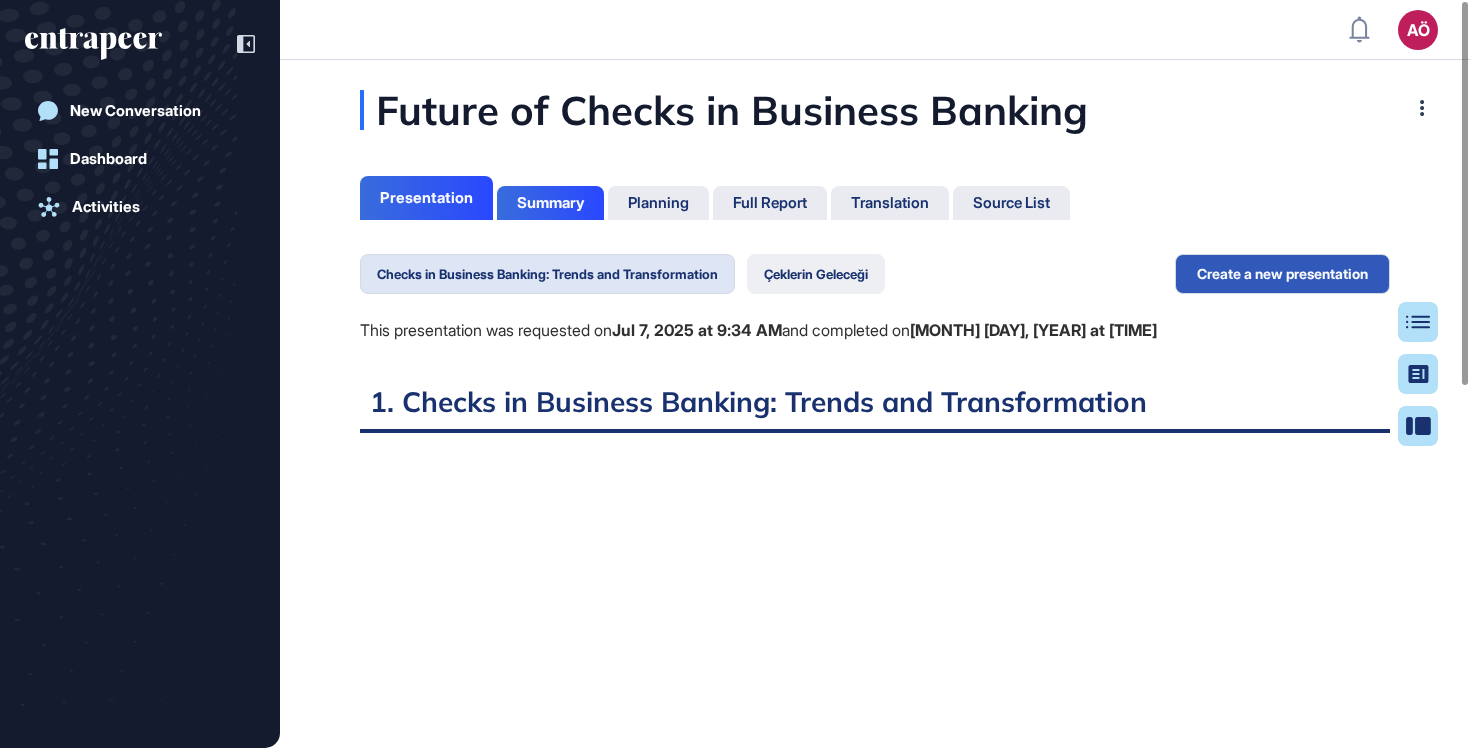 click on "Çeklerin Geleceği" at bounding box center [816, 274] 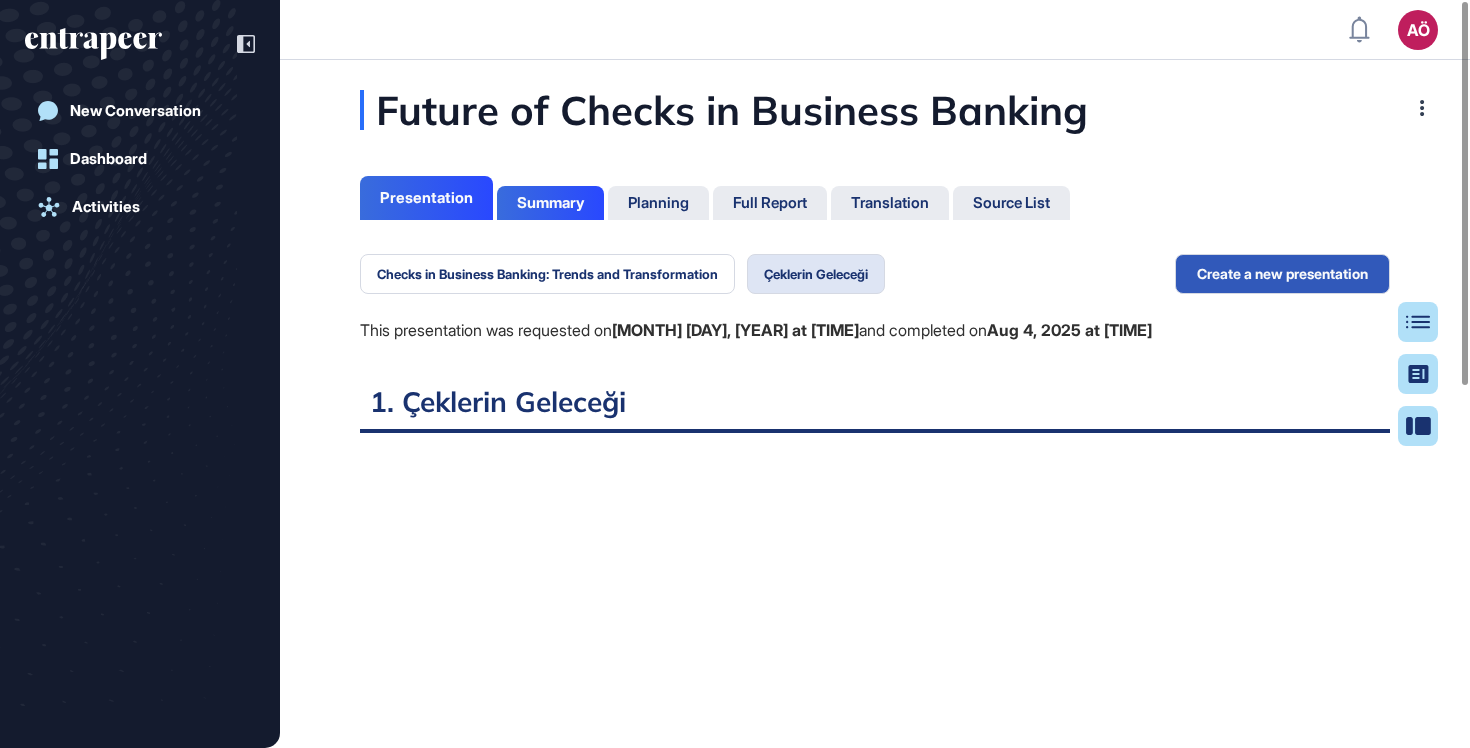 click on "Checks in Business Banking: Trends and Transformation Çeklerin Geleceği This presentation was requested on [DATE] at [TIME] and completed on [DATE] at [TIME]" at bounding box center (756, 319) 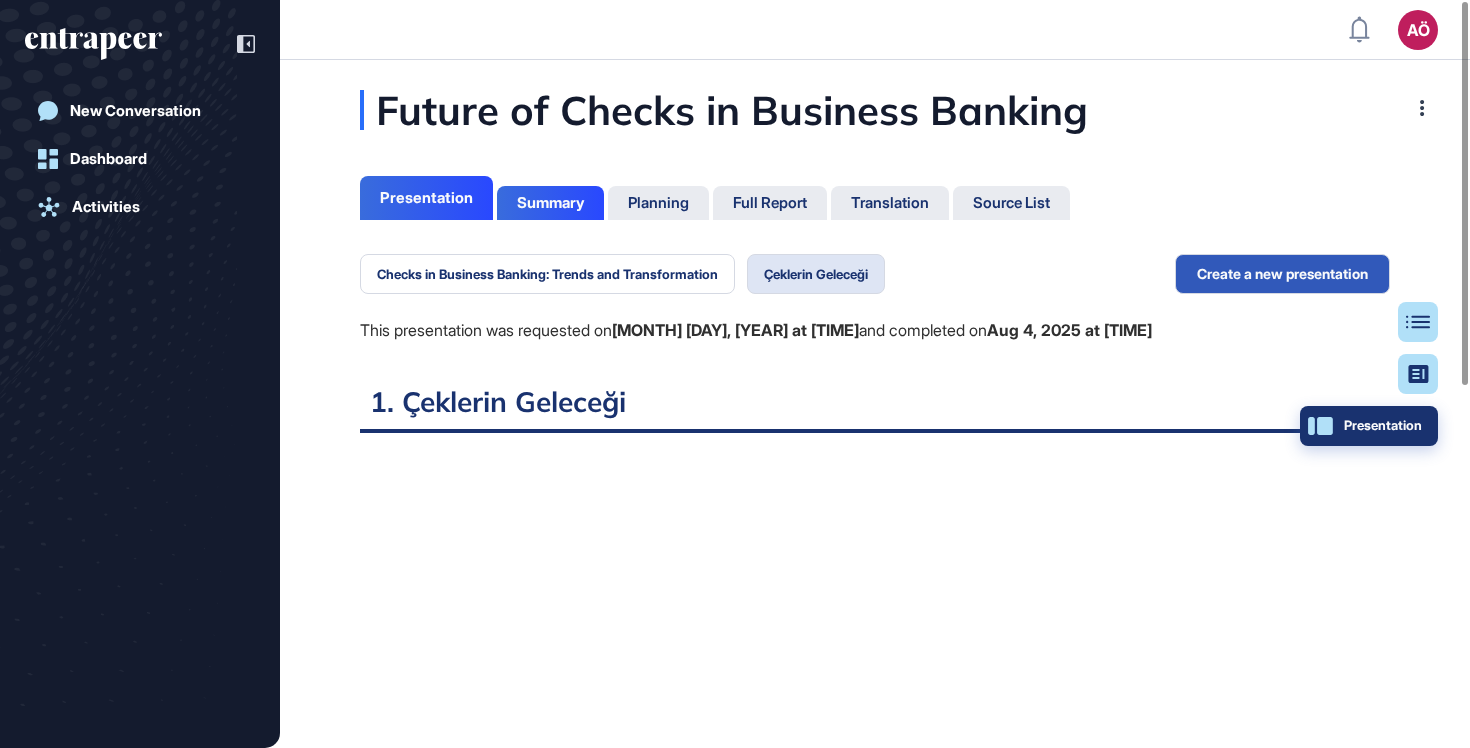 click on "Presentation" 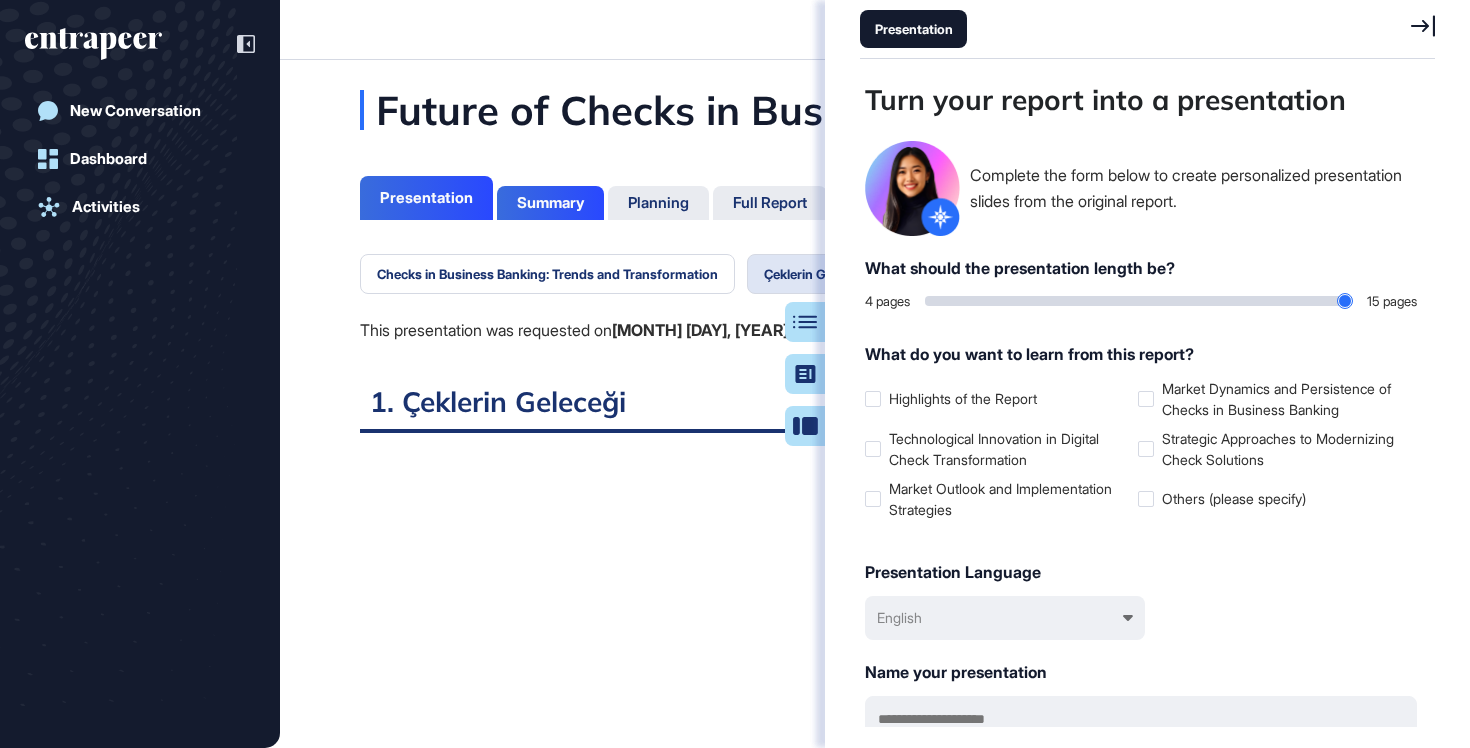 click on "1. Çeklerin Geleceği" at bounding box center [875, 408] 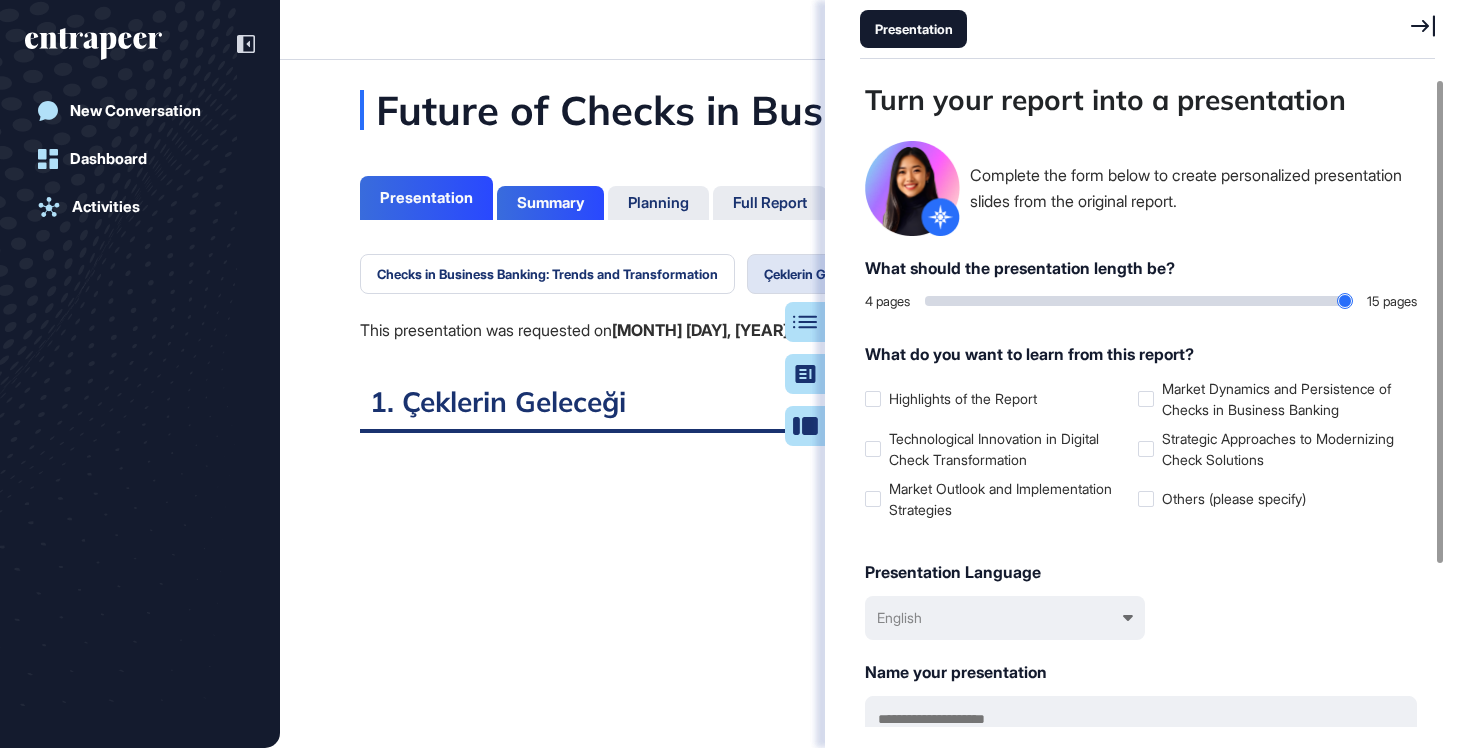 click on "1. Çeklerin Geleceği" at bounding box center [875, 408] 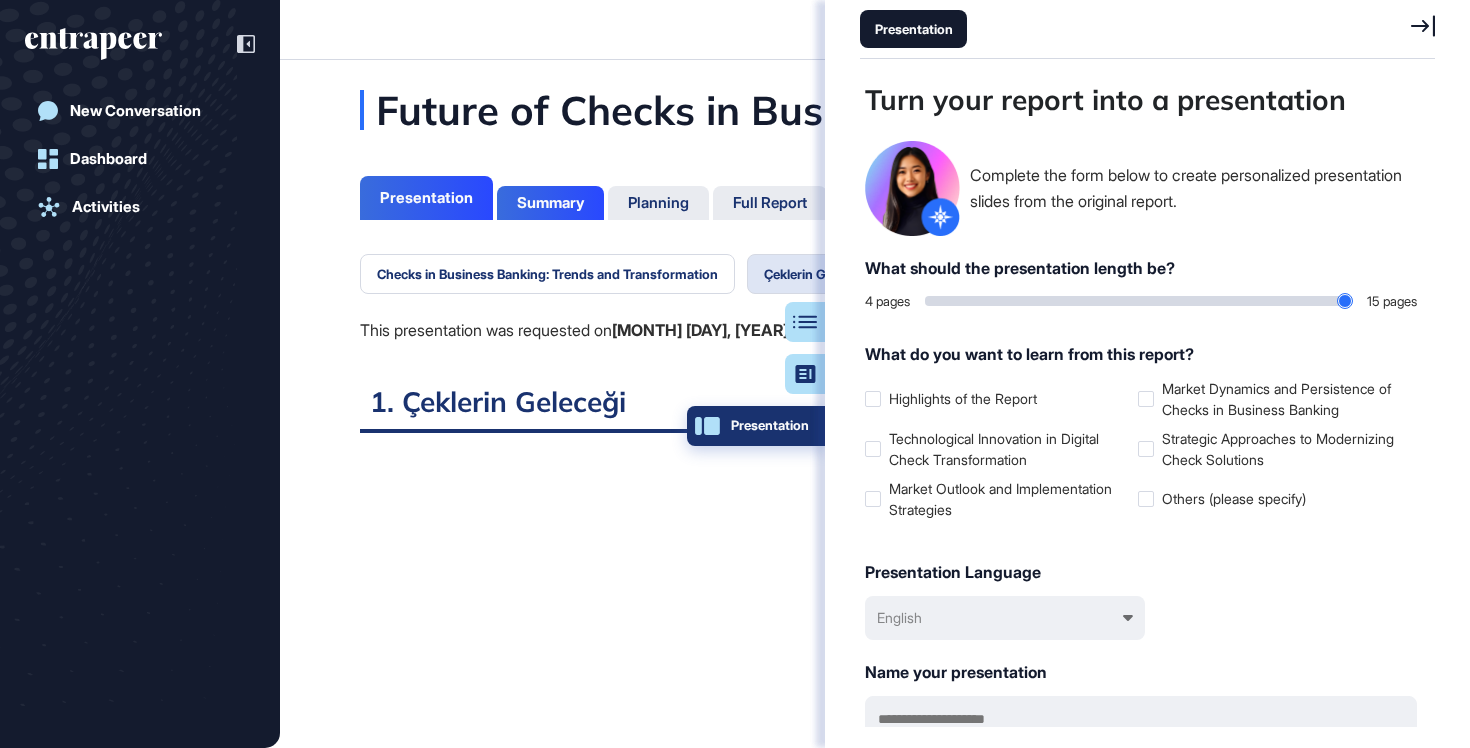click on "Presentation" at bounding box center [756, 426] 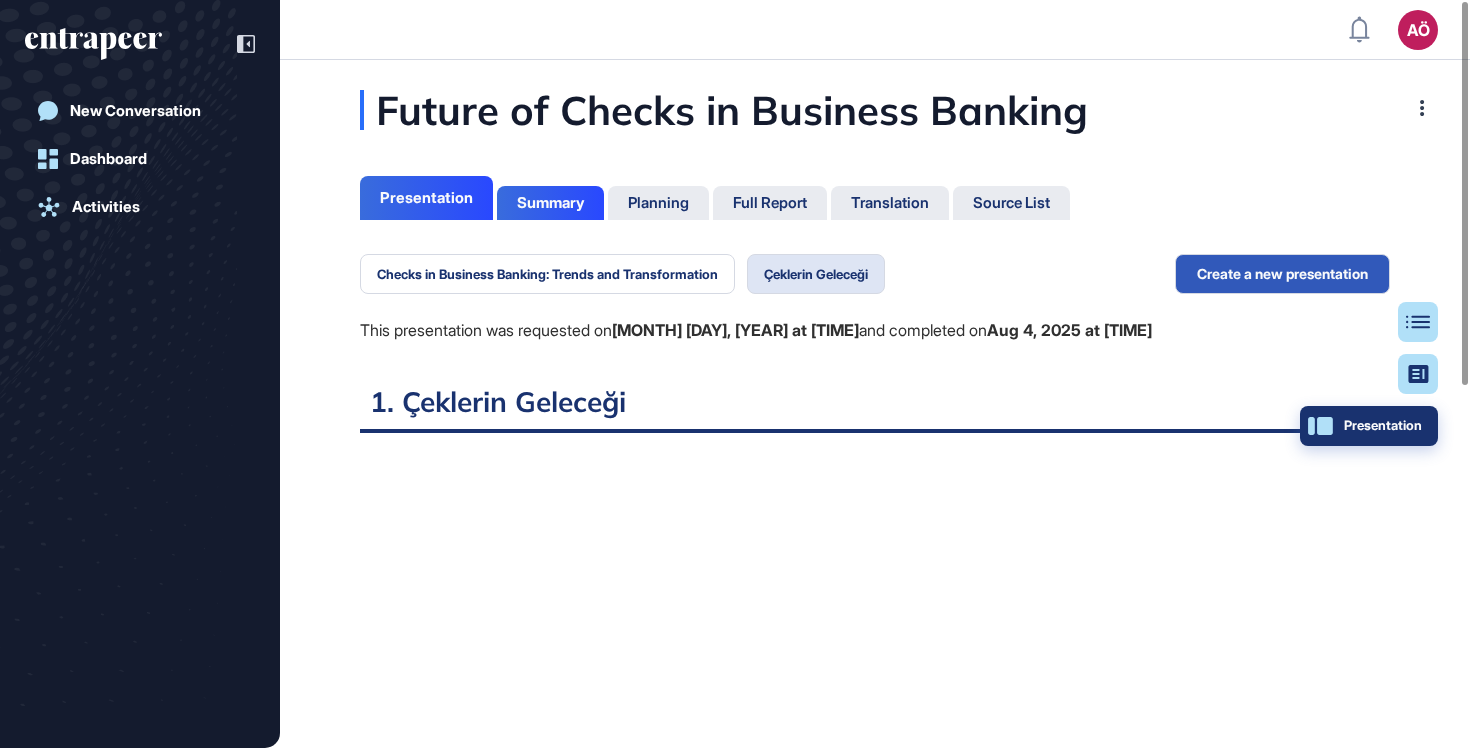 scroll, scrollTop: 648, scrollLeft: 5, axis: both 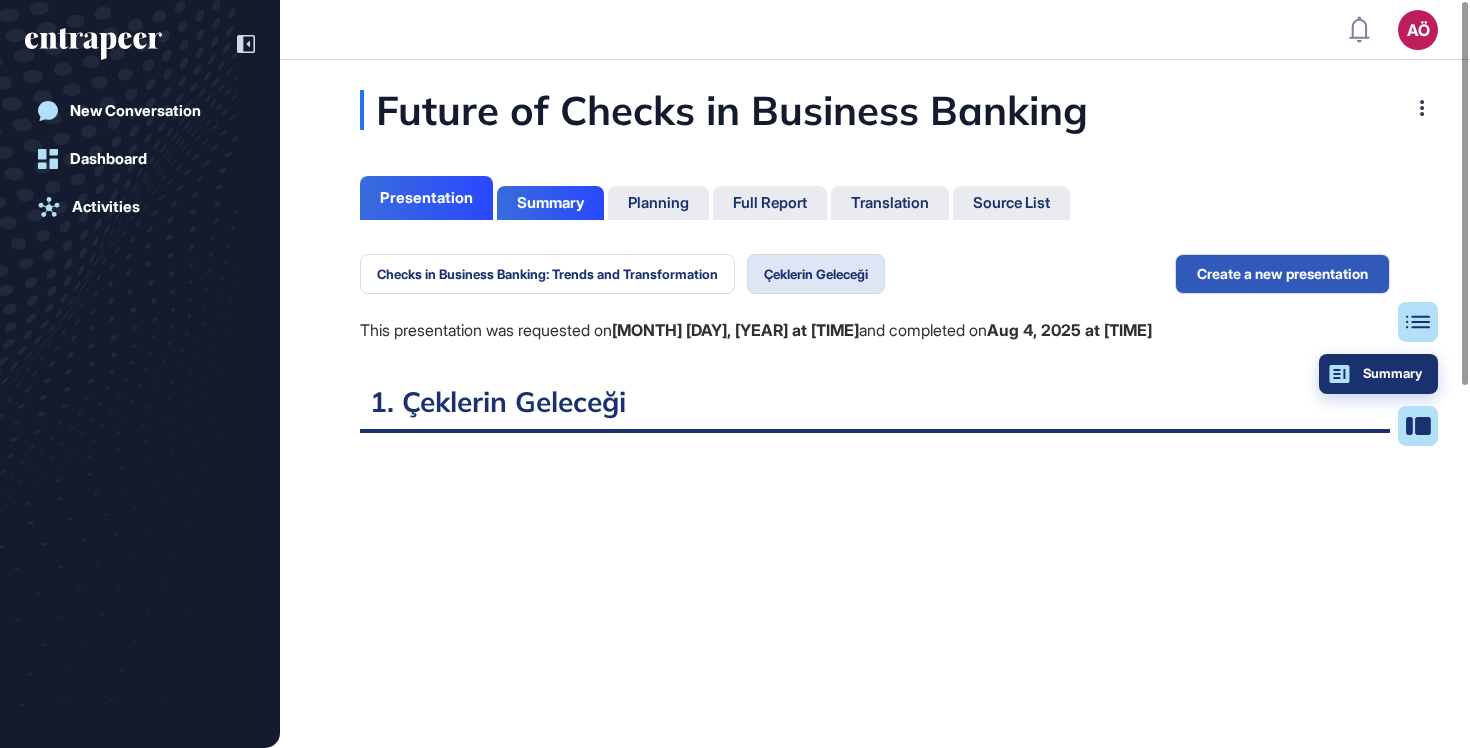 click on "Summary" 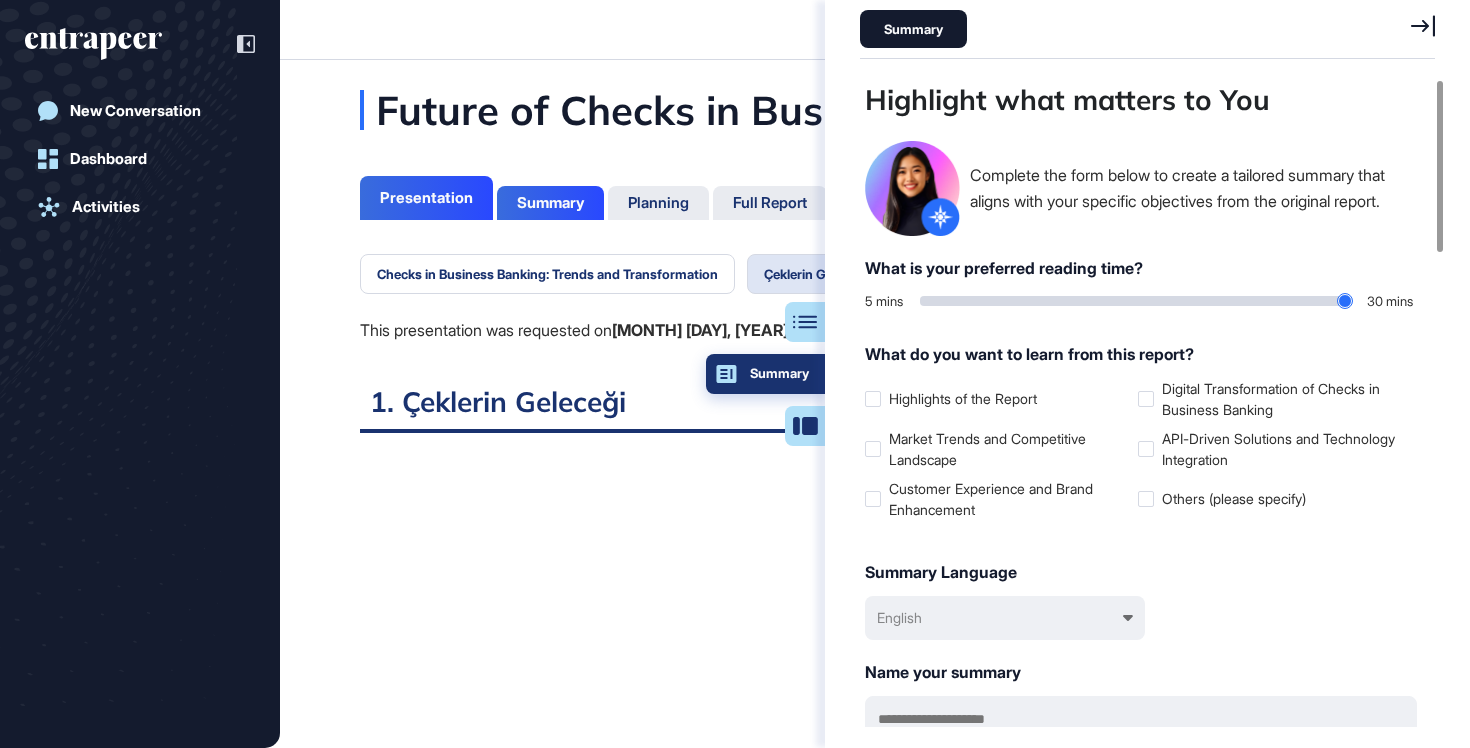 scroll, scrollTop: 648, scrollLeft: 580, axis: both 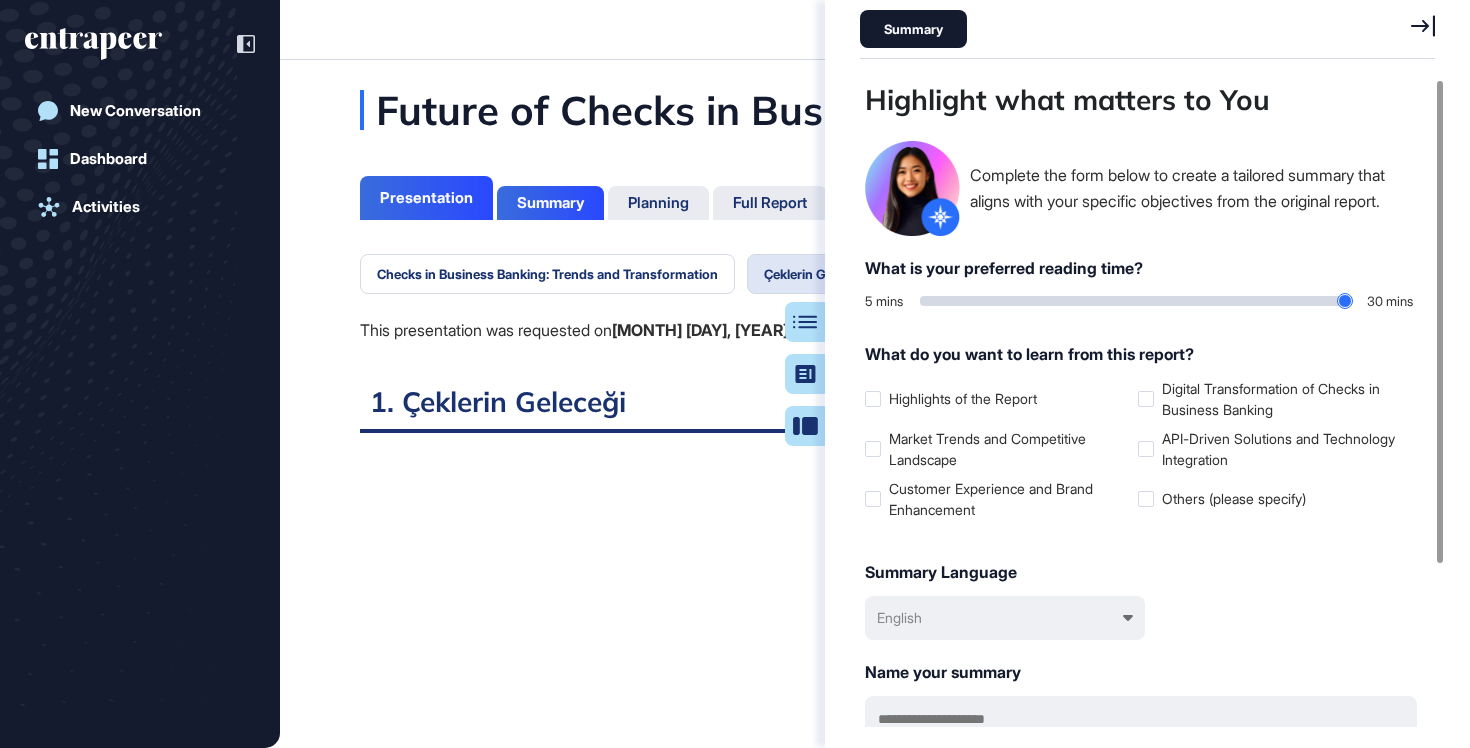 click on "1. Çeklerin Geleceği" at bounding box center [875, 408] 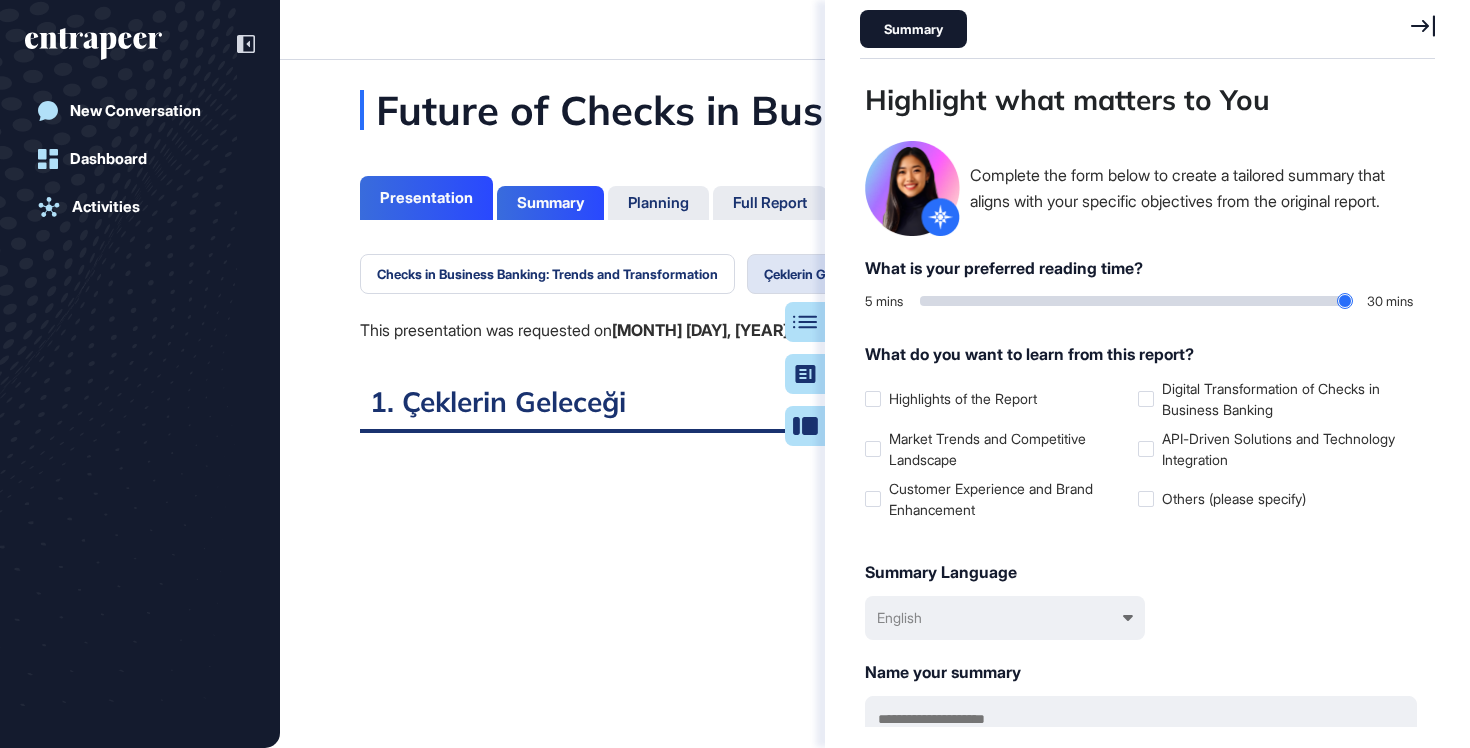 click on "Summary Highlight what matters to You Complete the form below to create a tailored summary that aligns with your specific objectives from the original report. What is your preferred reading time? 5 mins 30 mins What do you want to learn from this report? Highlights of the Report Digital Transformation of Checks in Business Banking Market Trends and Competitive Landscape API-Driven Solutions and Technology Integration Customer Experience and Brand Enhancement Others (please specify) Summary Language English Name your summary Cancel Create summary Good to know You can create multiple report summaries based on your preferences. All summaries are stored under the Summary Tab." at bounding box center [1147, 374] 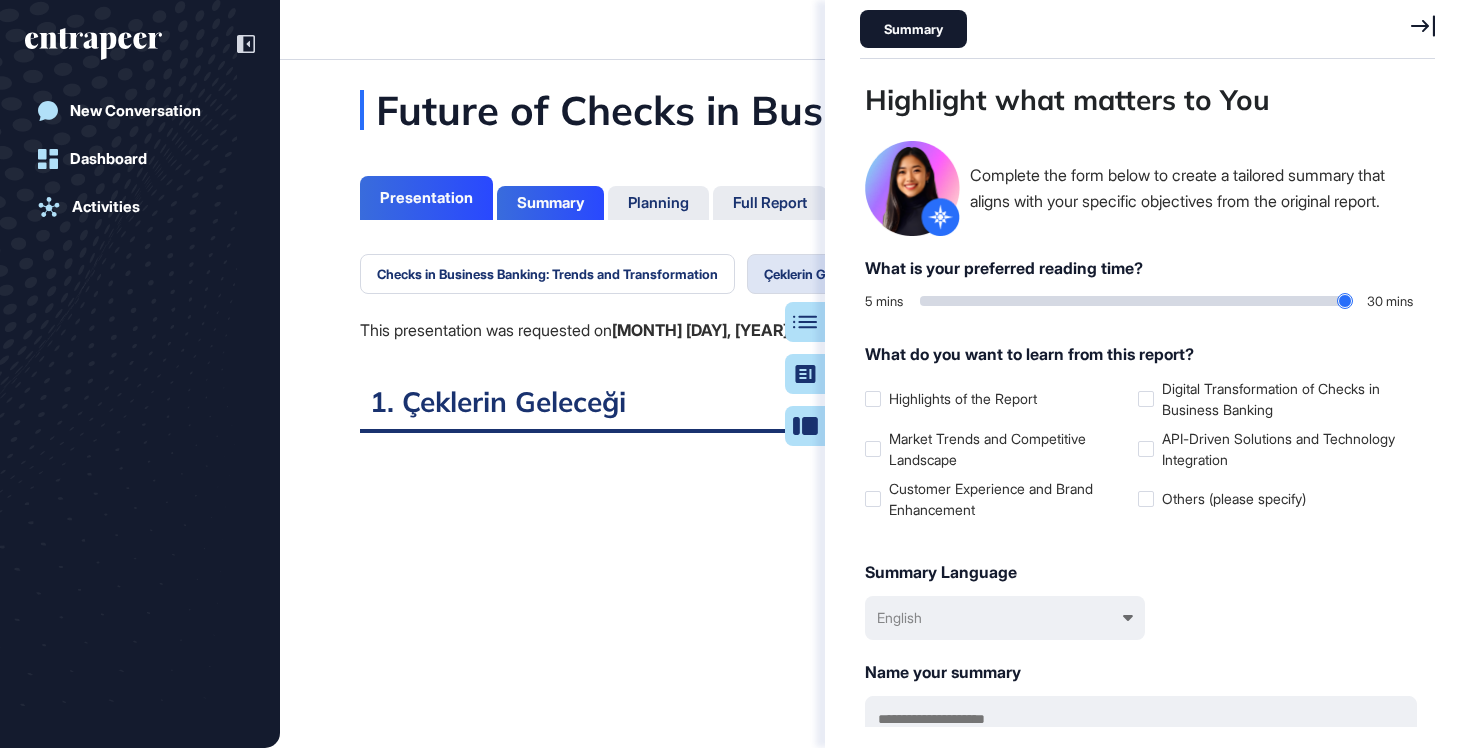 click on "Summary Highlight what matters to You Complete the form below to create a tailored summary that aligns with your specific objectives from the original report. What is your preferred reading time? 5 mins 30 mins What do you want to learn from this report? Highlights of the Report Digital Transformation of Checks in Business Banking Market Trends and Competitive Landscape API-Driven Solutions and Technology Integration Customer Experience and Brand Enhancement Others (please specify) Summary Language English Name your summary Cancel Create summary Good to know You can create multiple report summaries based on your preferences. All summaries are stored under the Summary Tab." at bounding box center (1147, 374) 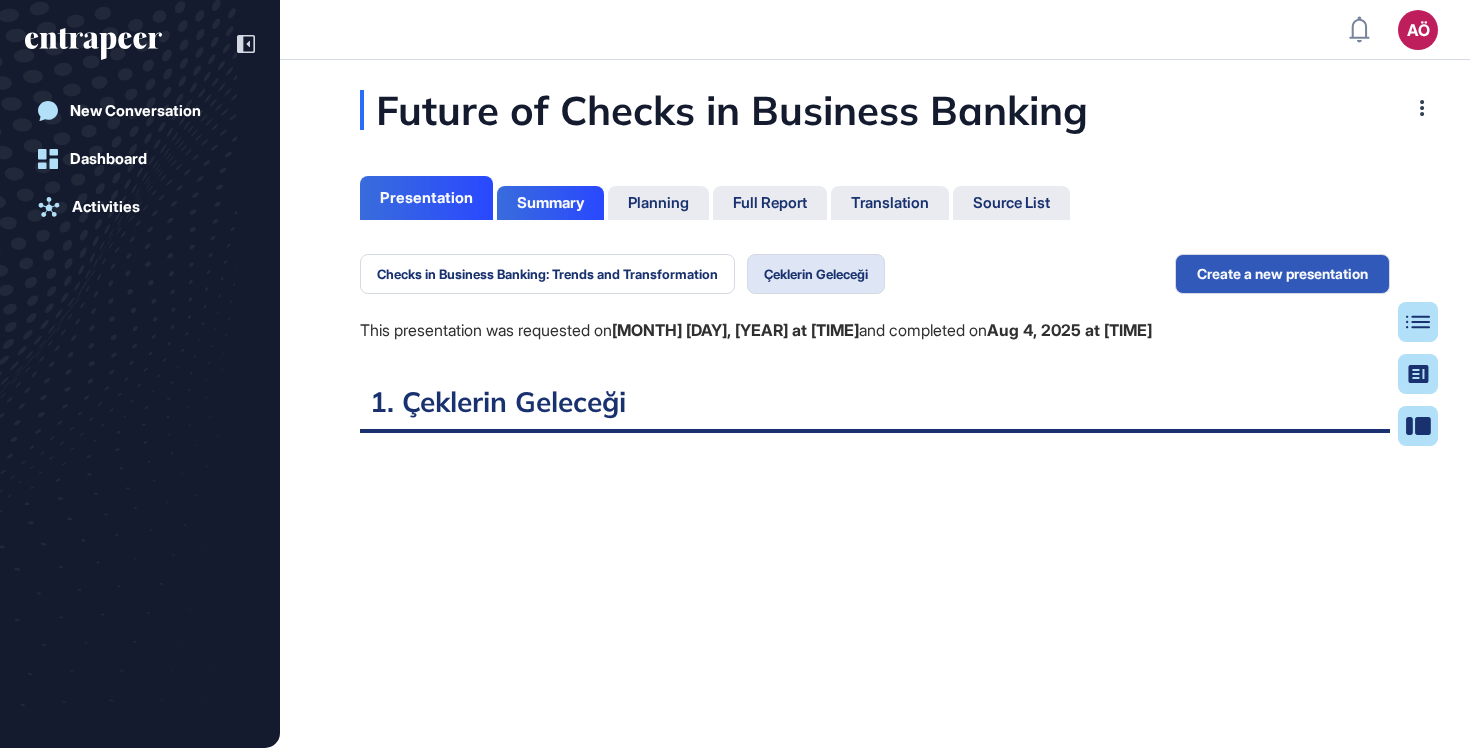 scroll, scrollTop: 648, scrollLeft: 5, axis: both 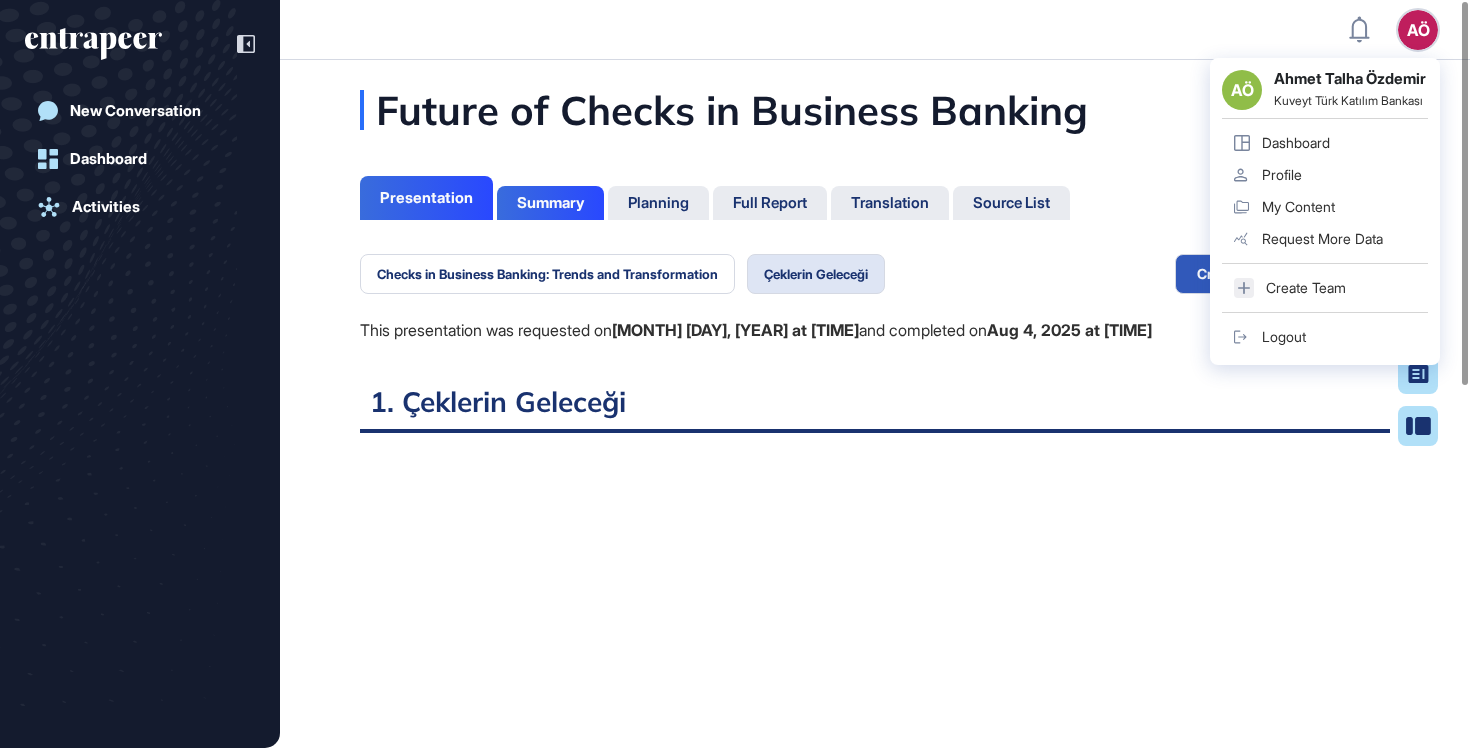 click on "Profile" 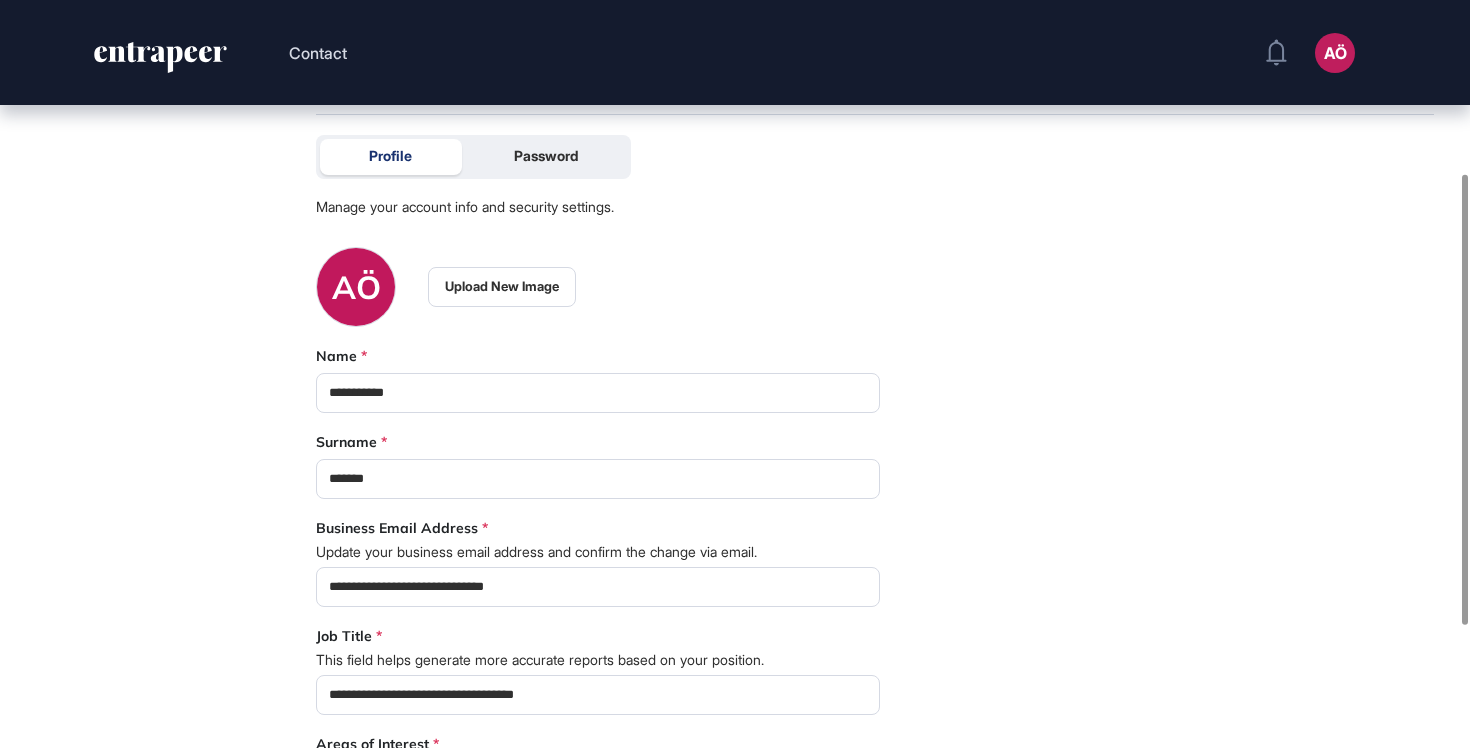 scroll, scrollTop: 0, scrollLeft: 0, axis: both 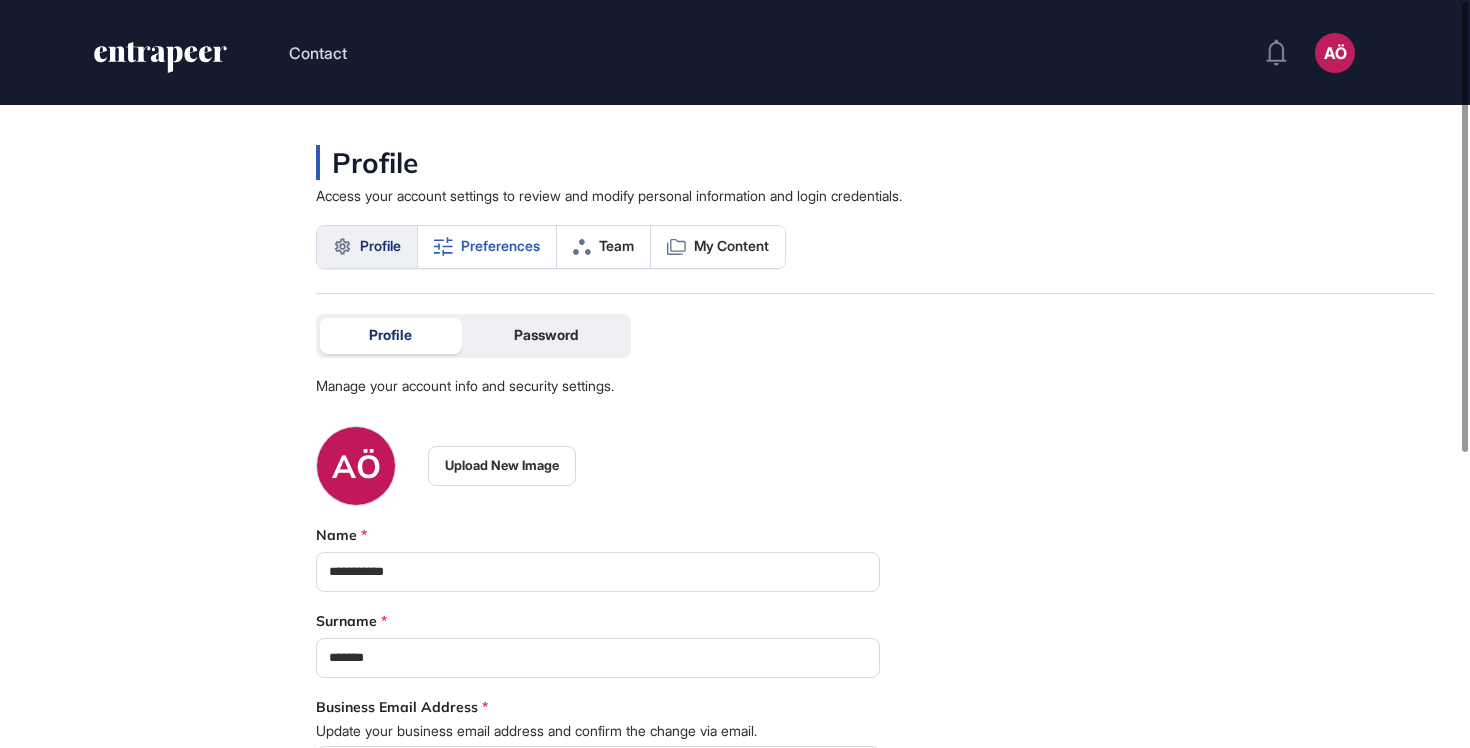 click on "Preferences" at bounding box center (500, 246) 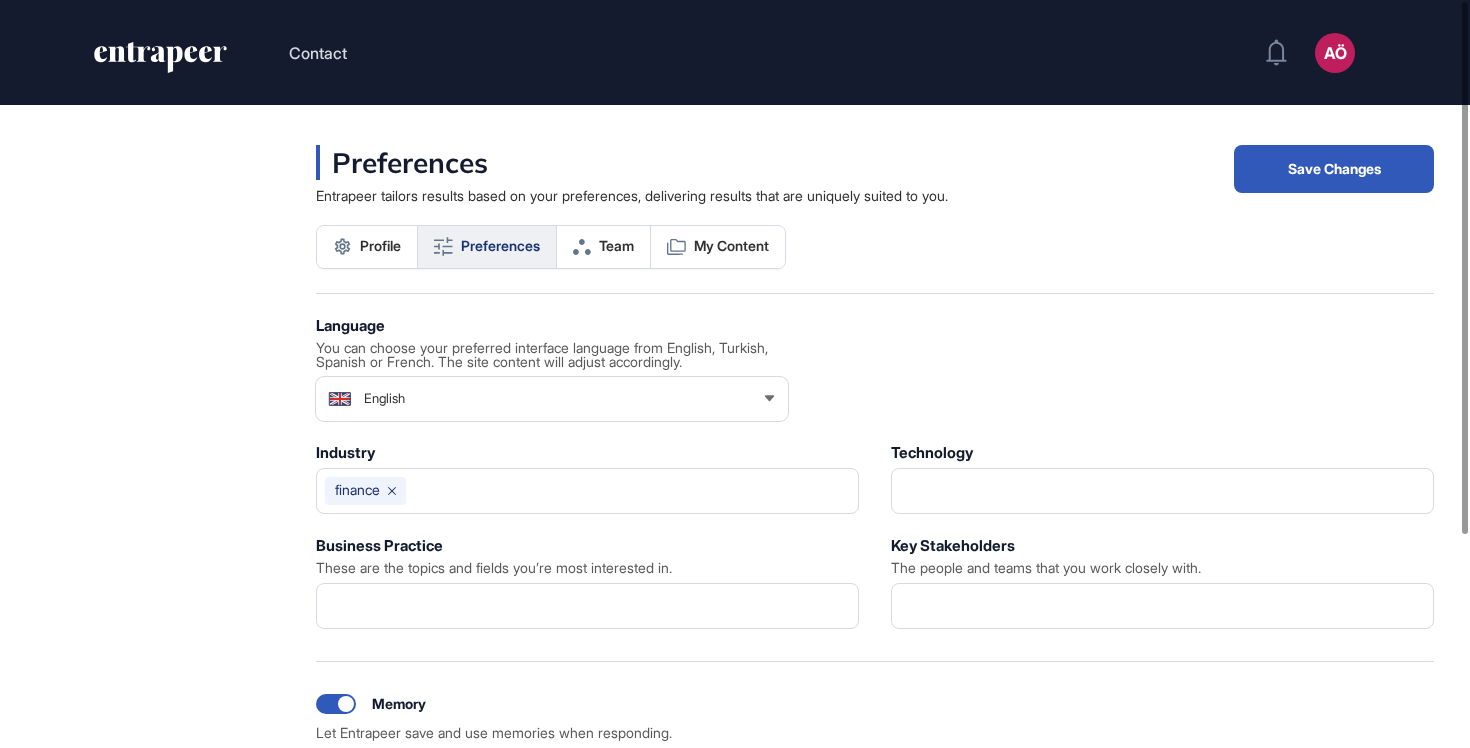 click on "English" at bounding box center [552, 399] 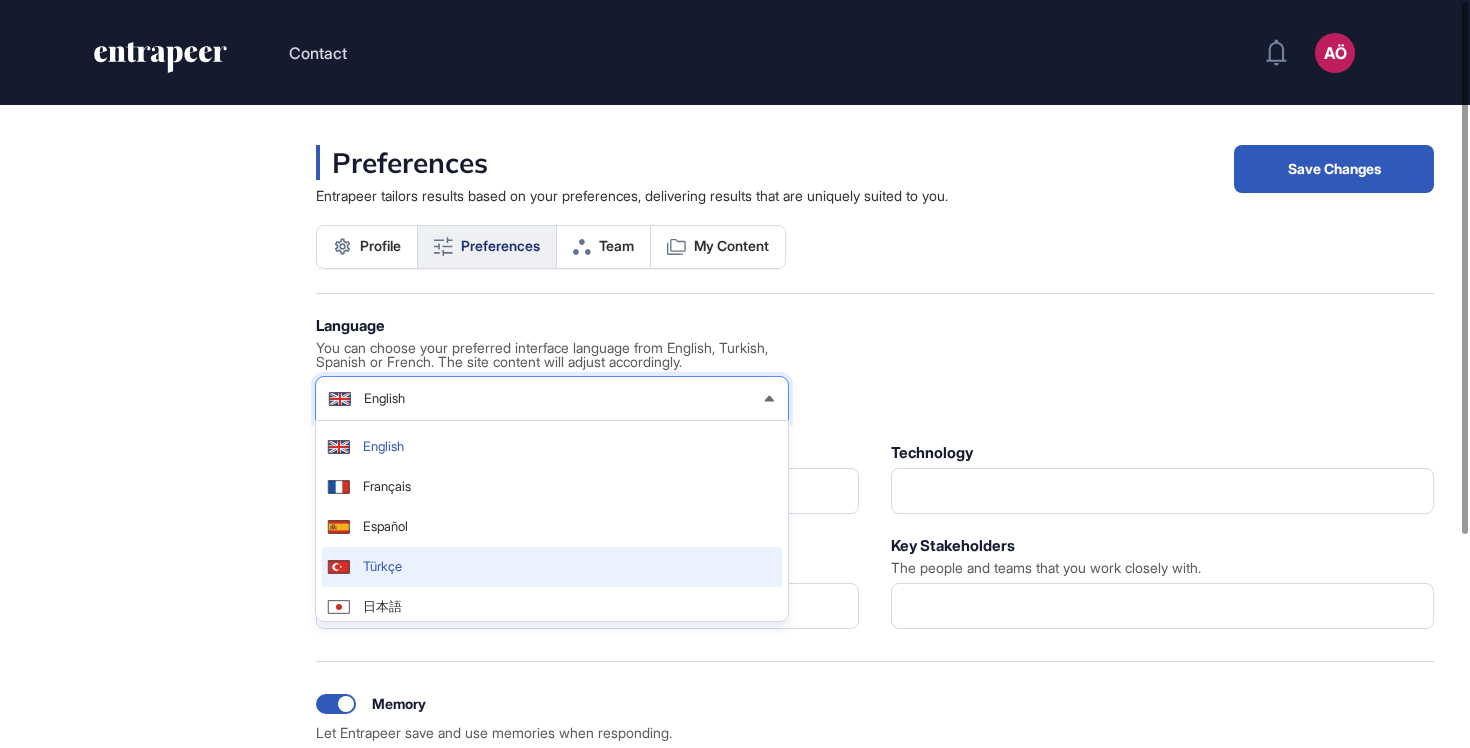 click on "Türkçe" 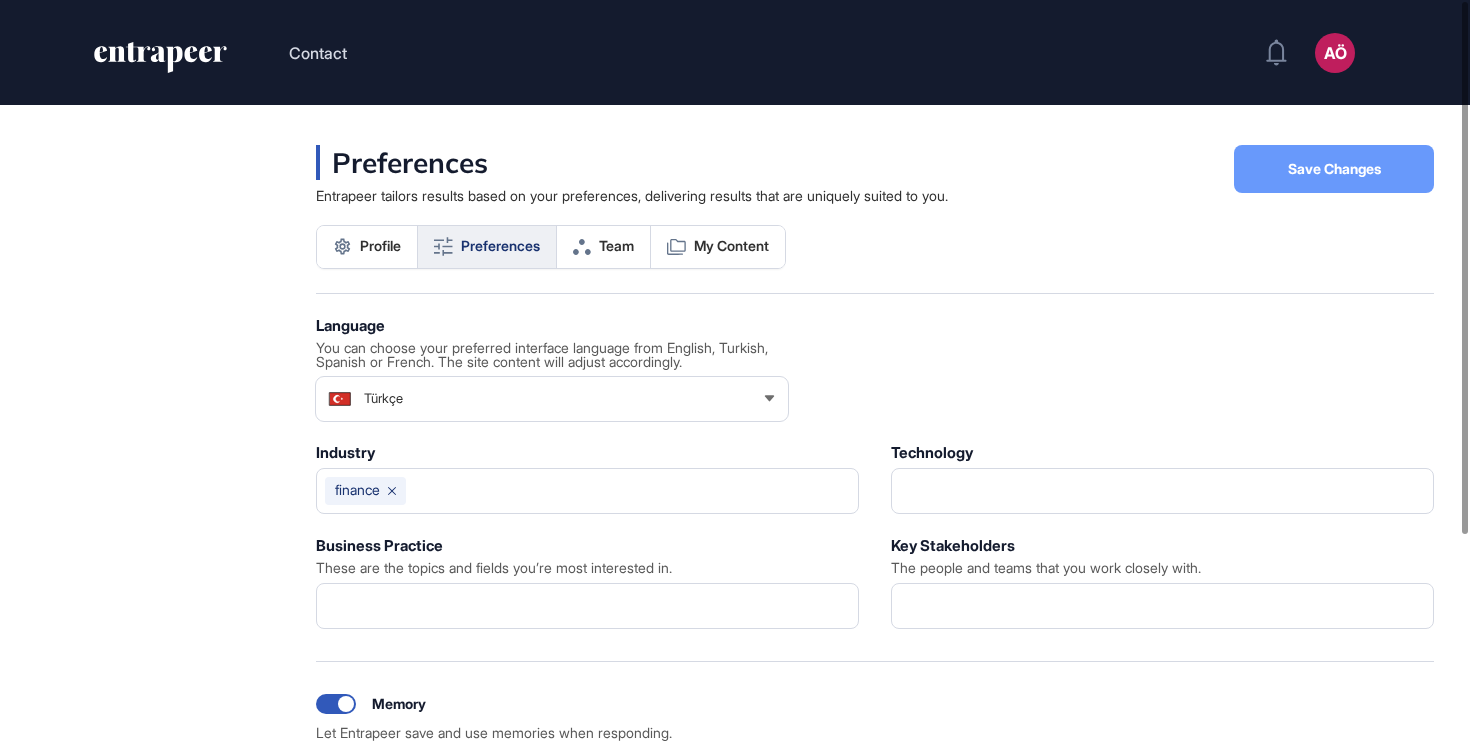 click on "Save Changes" 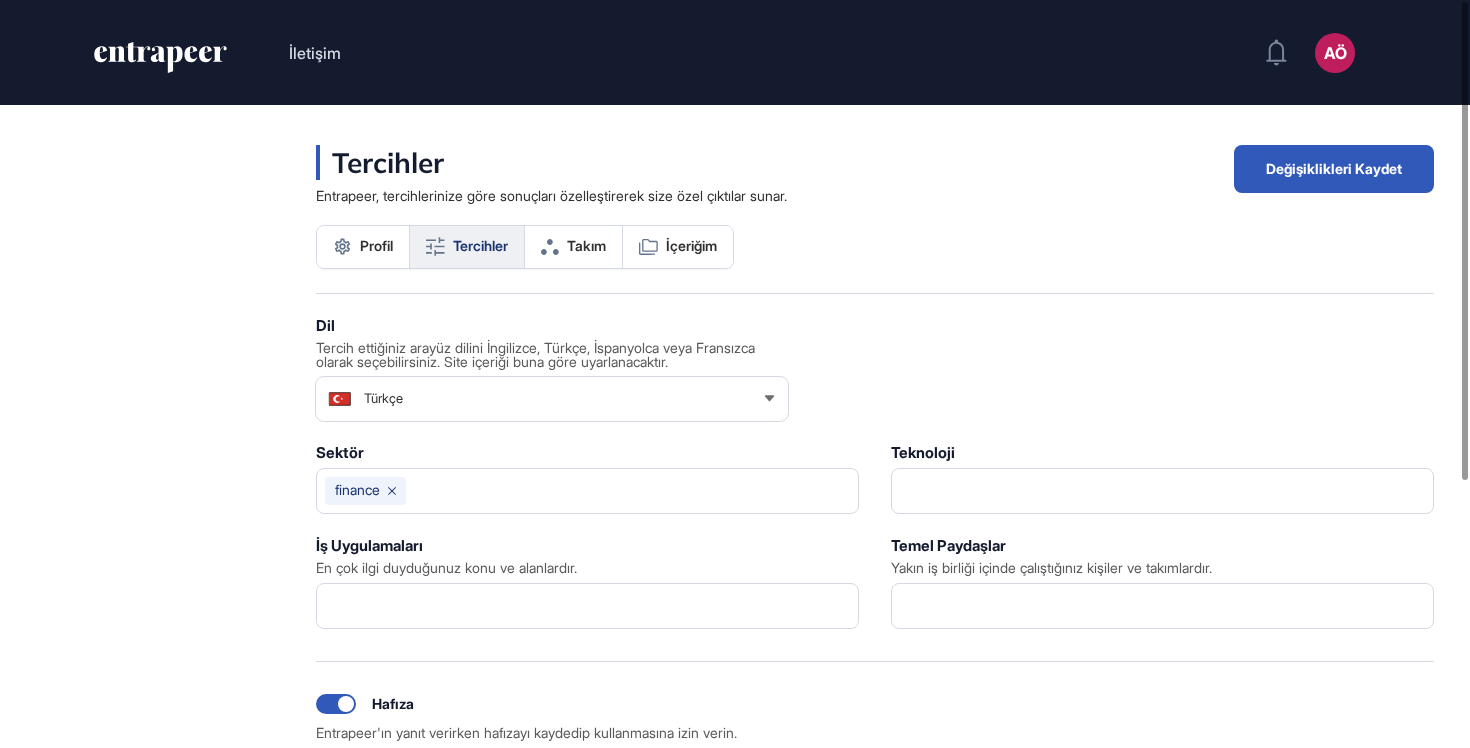 scroll, scrollTop: 0, scrollLeft: 0, axis: both 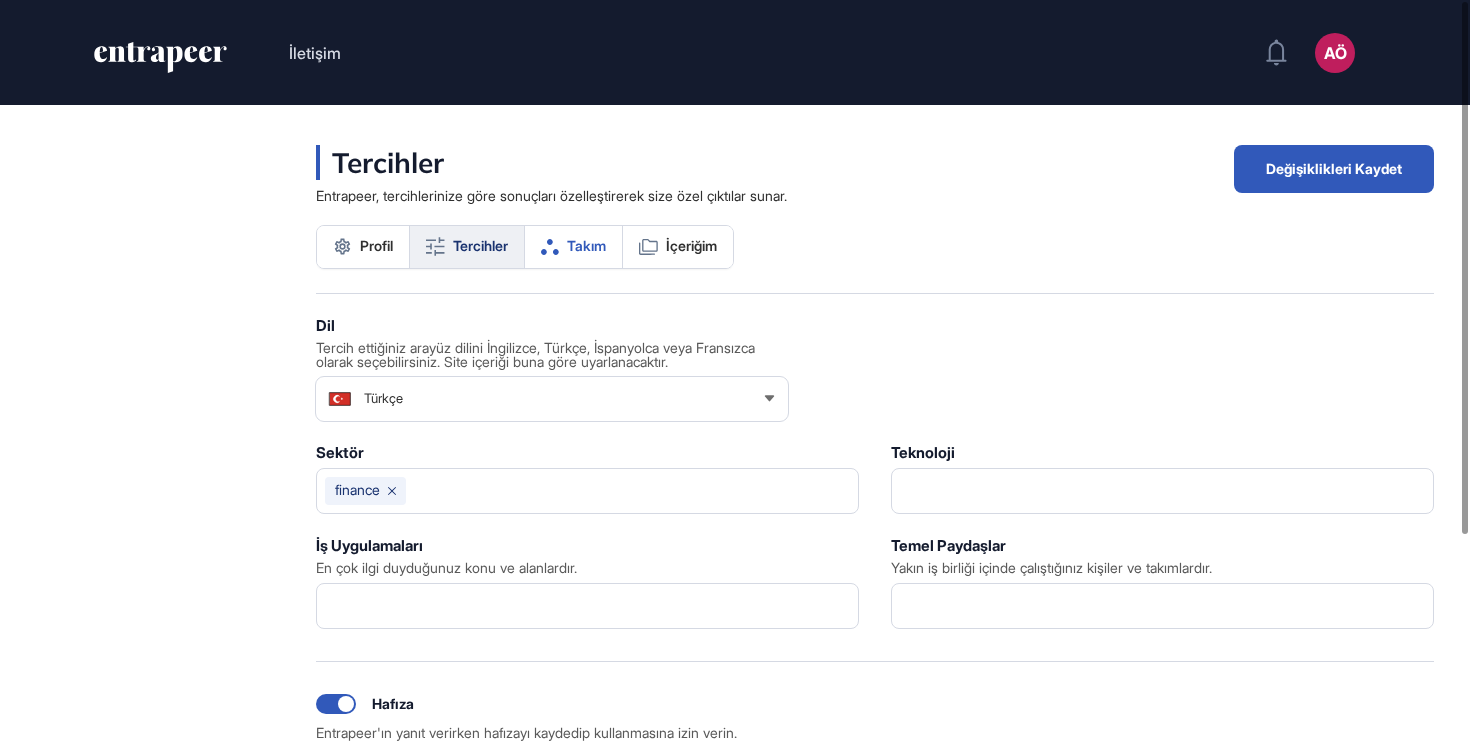 click on "Takım" at bounding box center [586, 246] 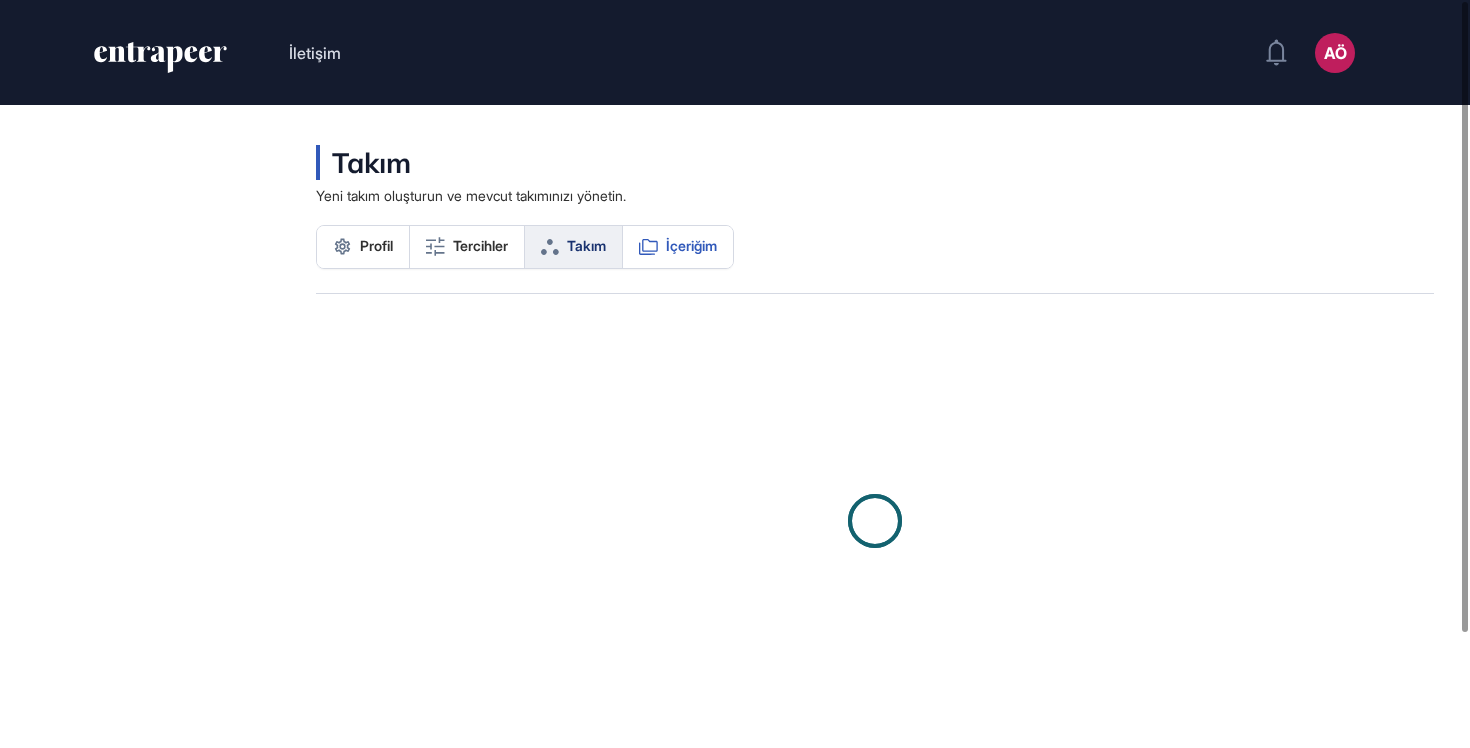 click on "İçeriğim" at bounding box center (691, 246) 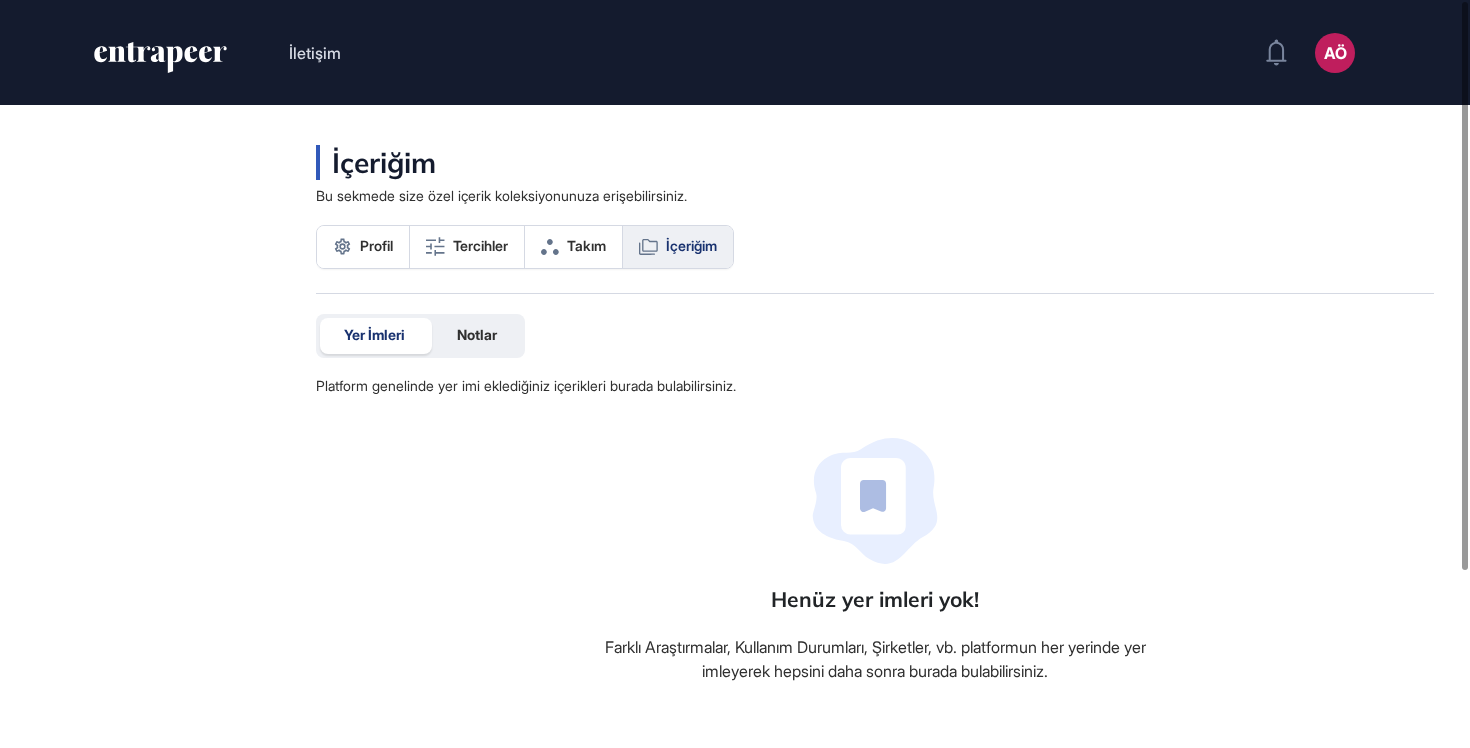 click on "Yer İmleri Notlar Platform genelinde yer imi eklediğiniz içerikleri burada bulabilirsiniz." at bounding box center (526, 354) 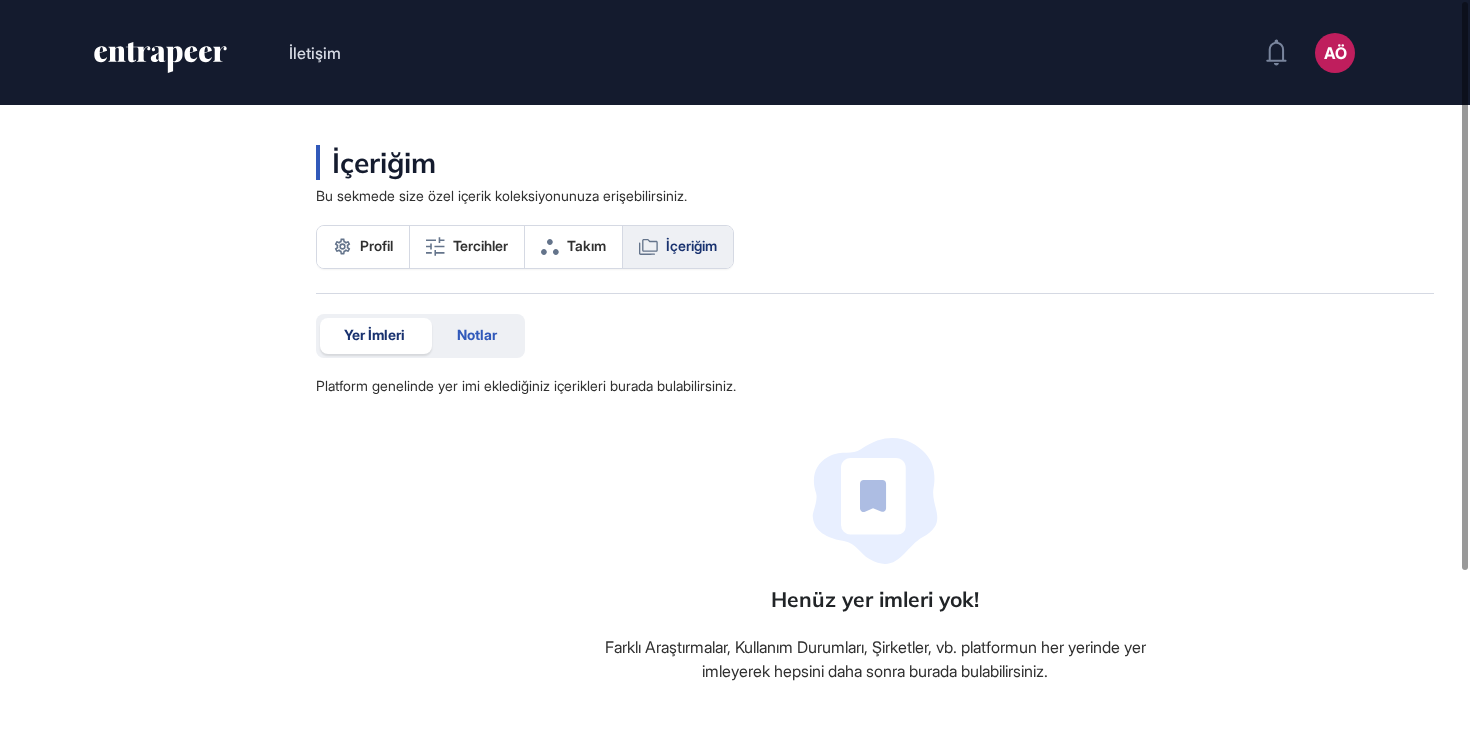 click on "Notlar" at bounding box center (477, 335) 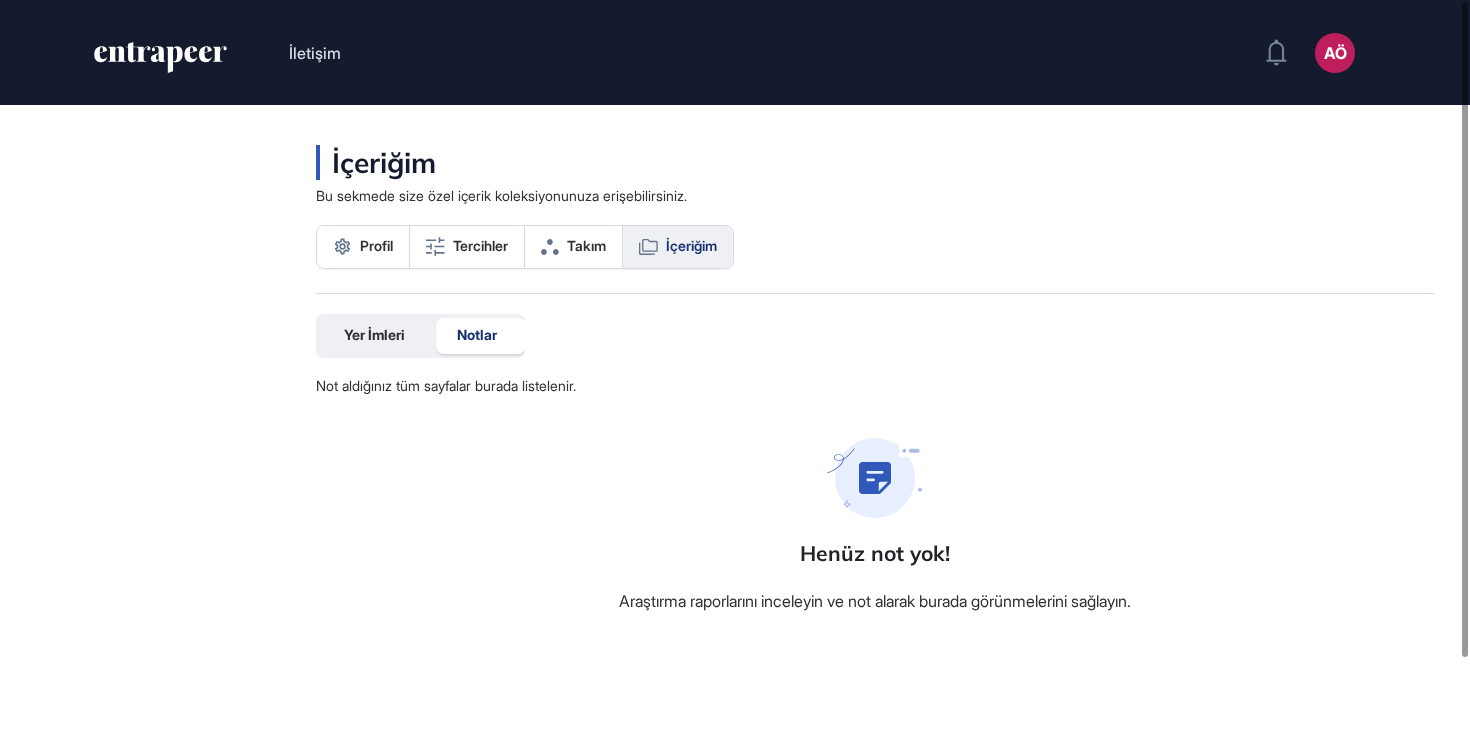 click 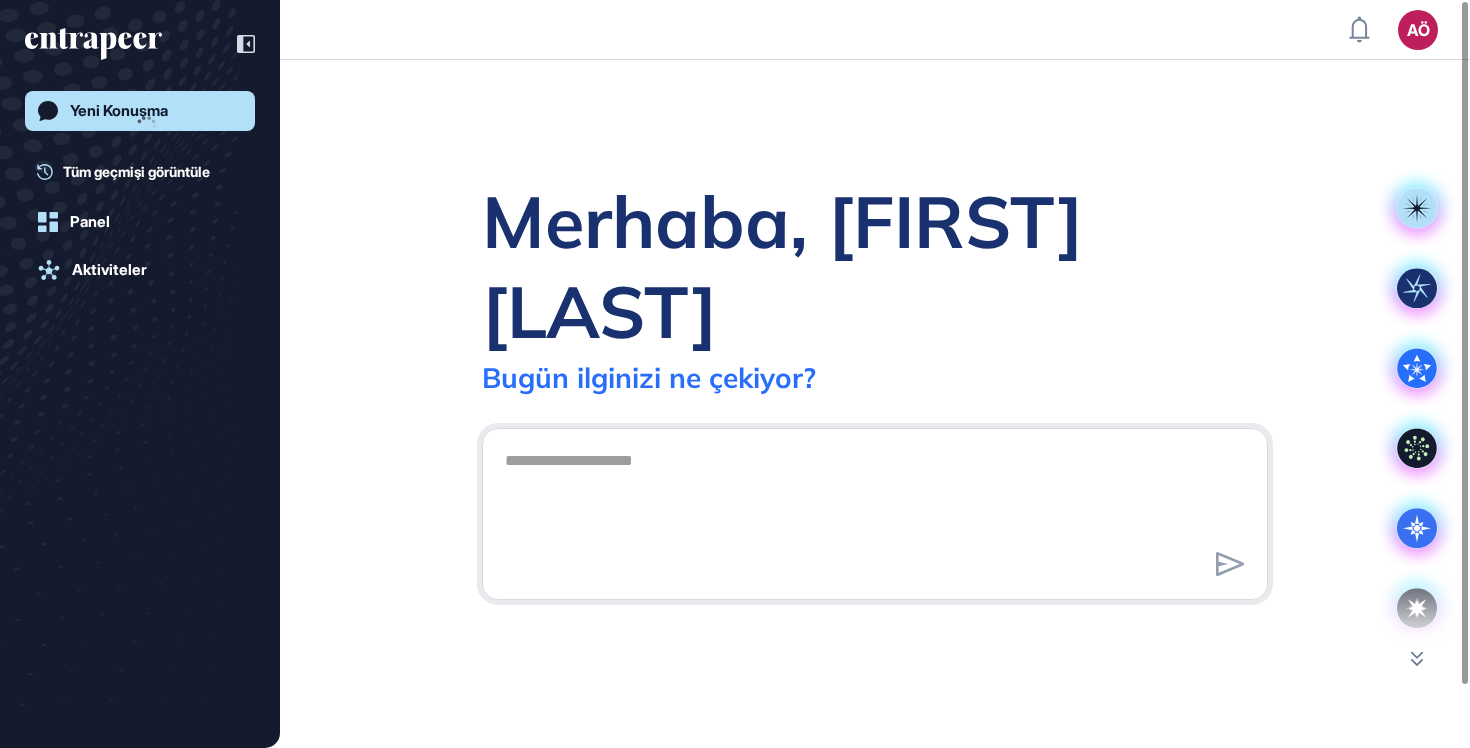 click 